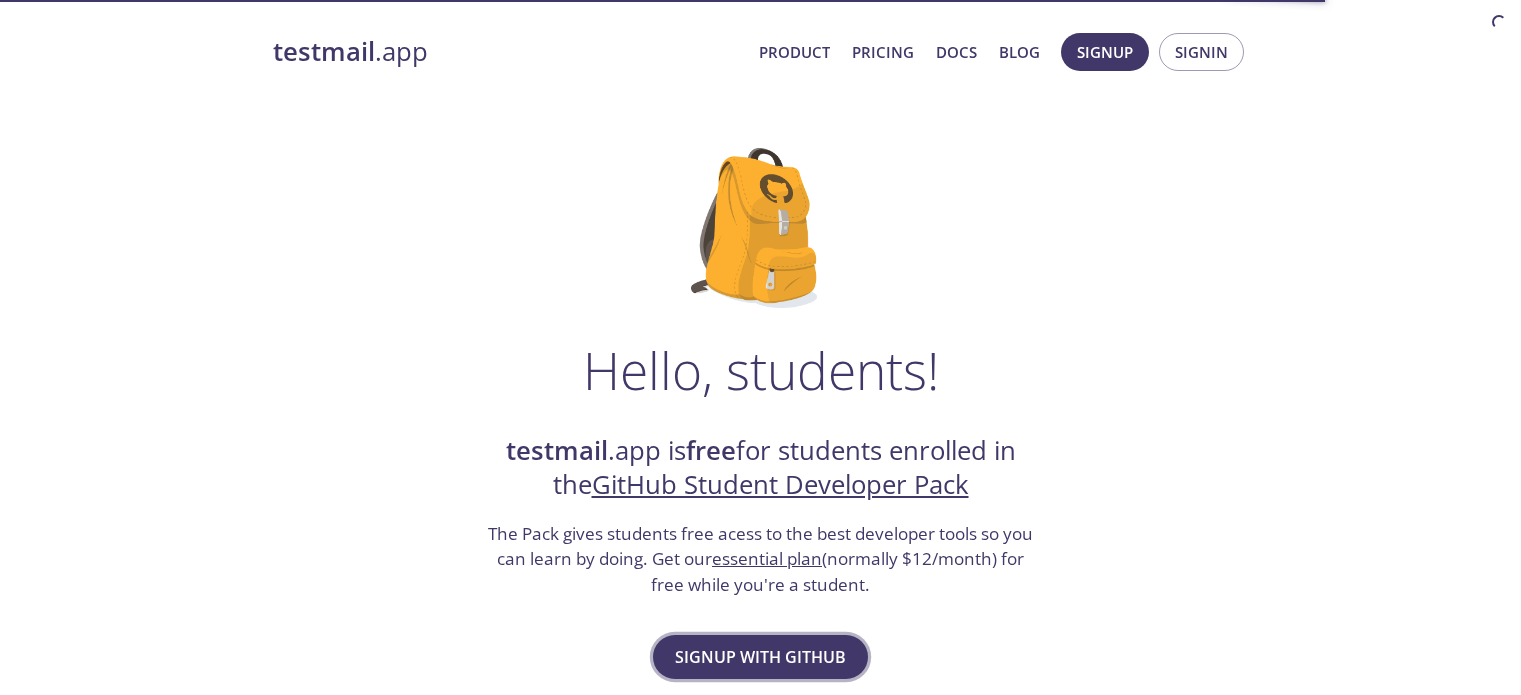 scroll, scrollTop: 0, scrollLeft: 0, axis: both 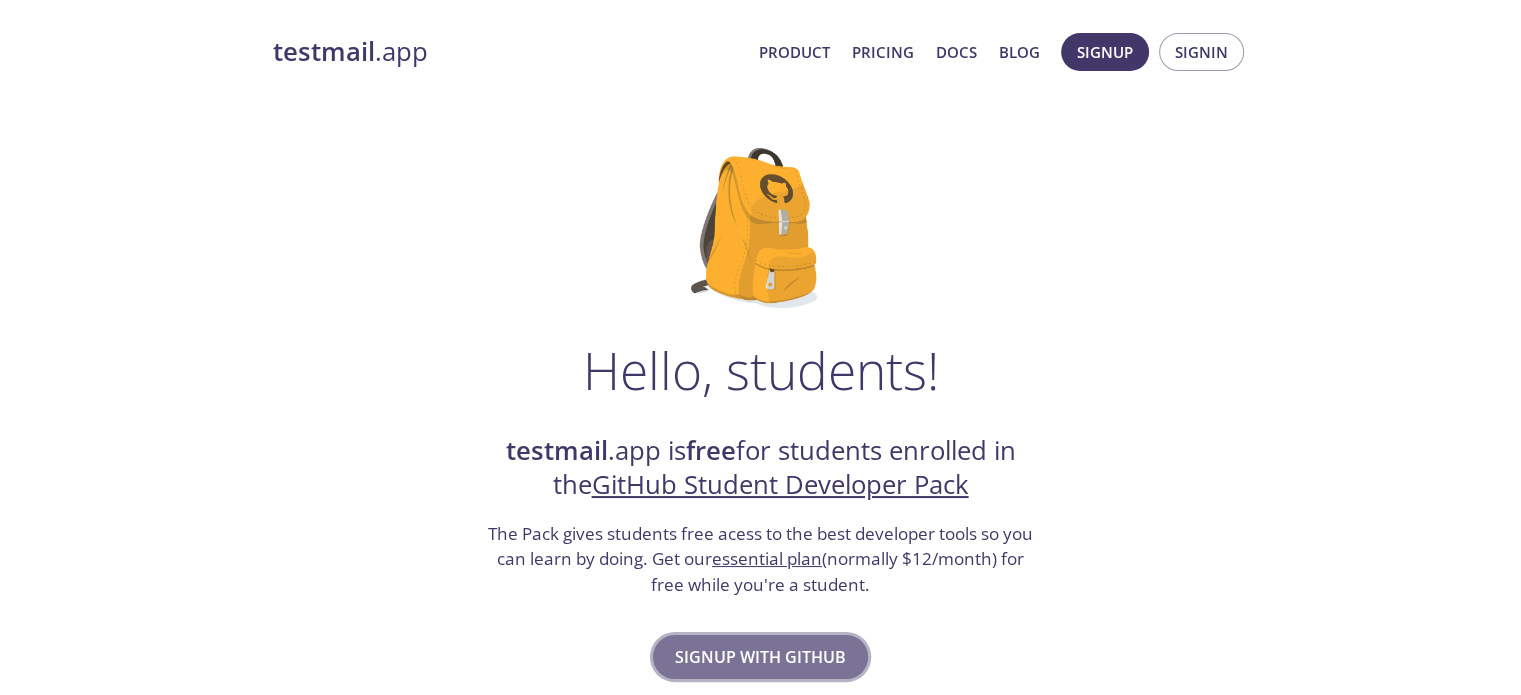 click on "Signup with GitHub" at bounding box center (760, 657) 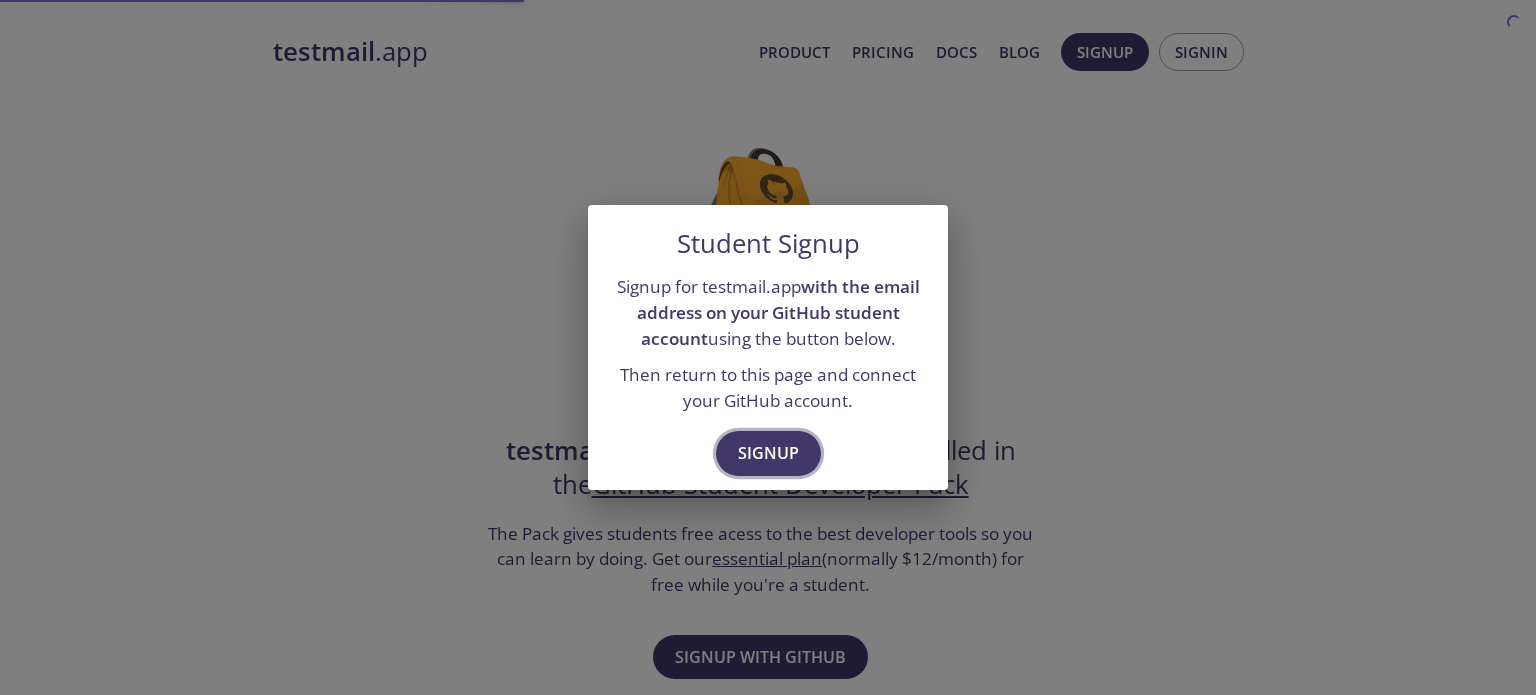 click on "Signup" at bounding box center [768, 453] 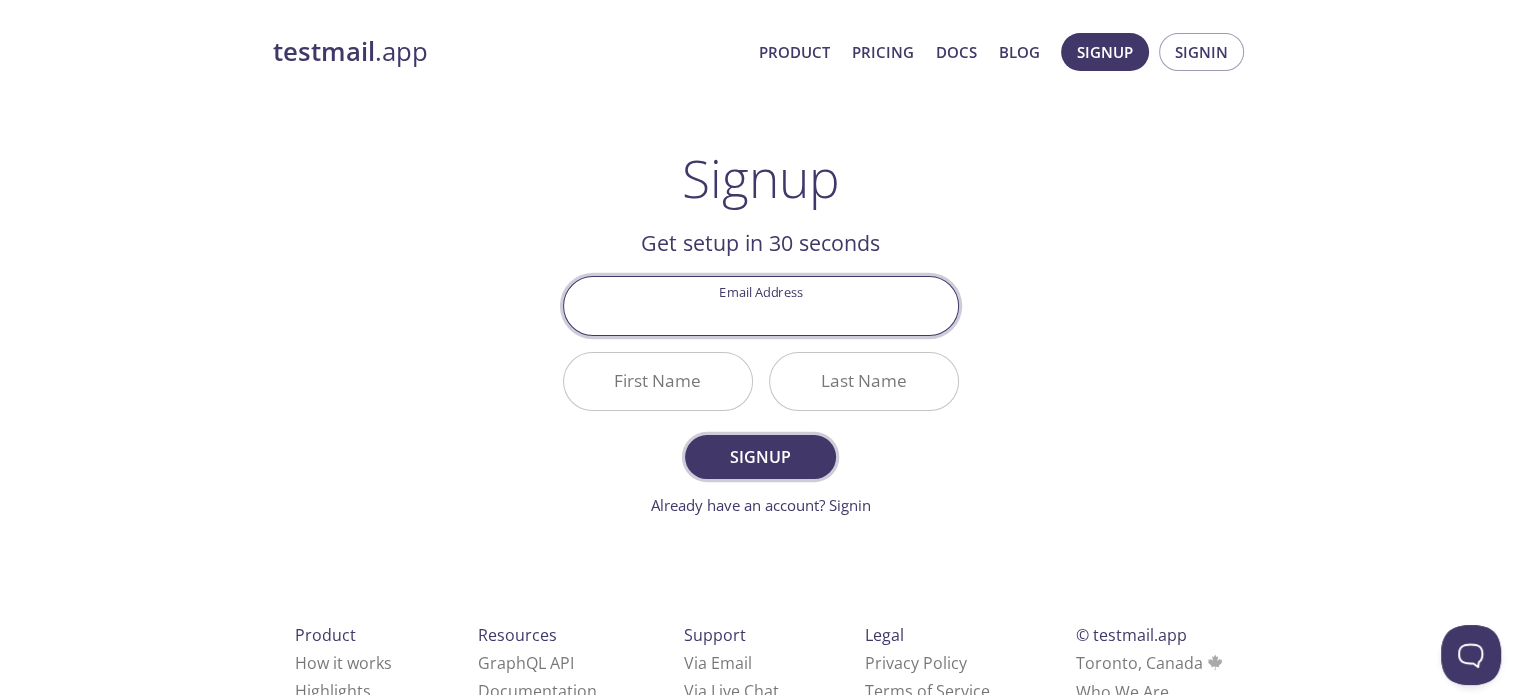 scroll, scrollTop: 0, scrollLeft: 0, axis: both 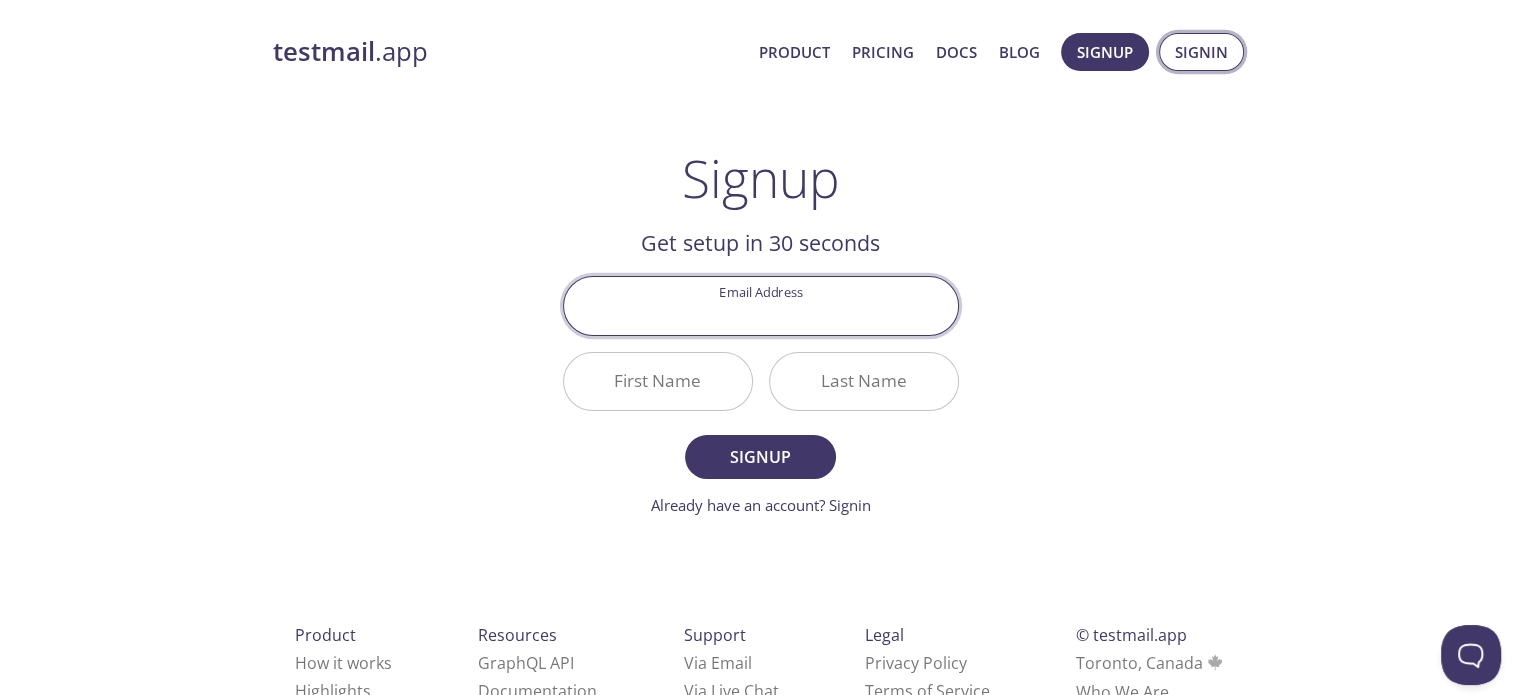click on "Signin" at bounding box center (1201, 52) 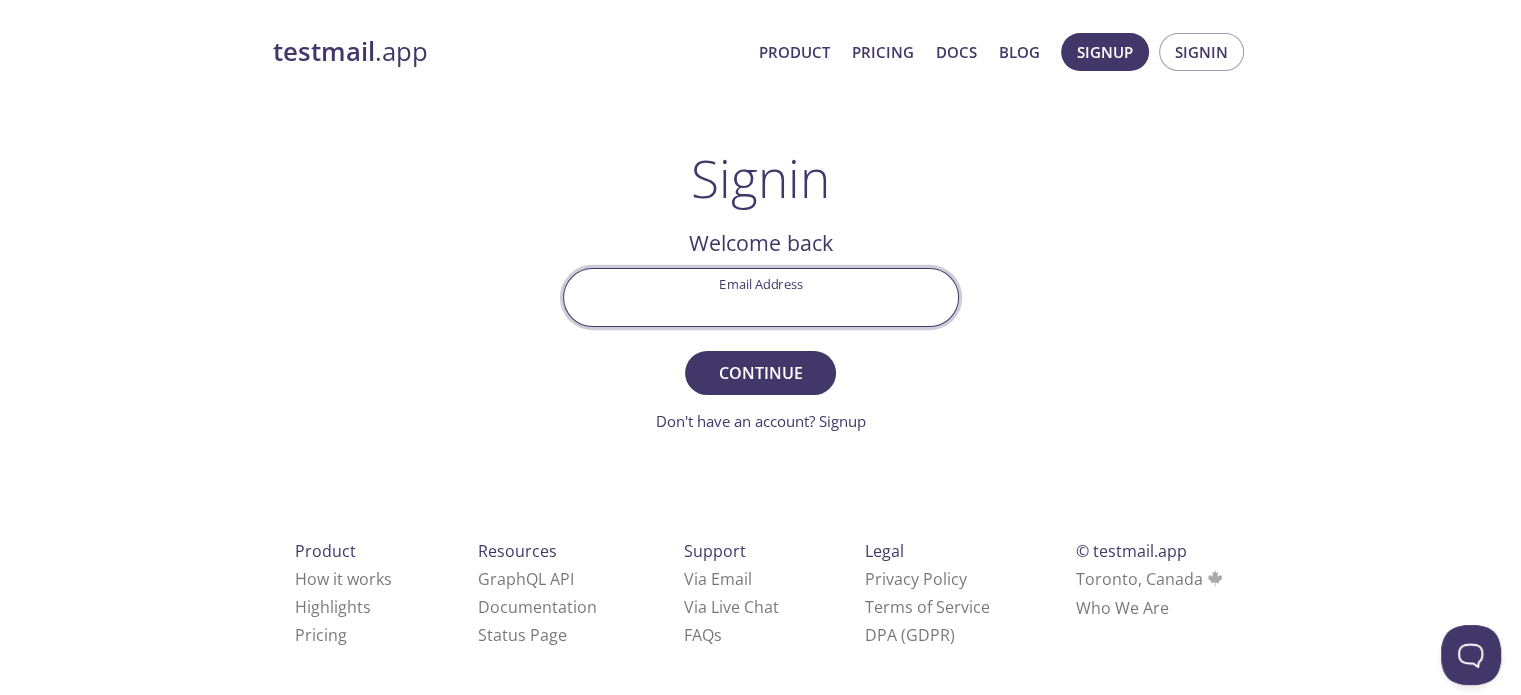 click on "Email Address" at bounding box center [761, 297] 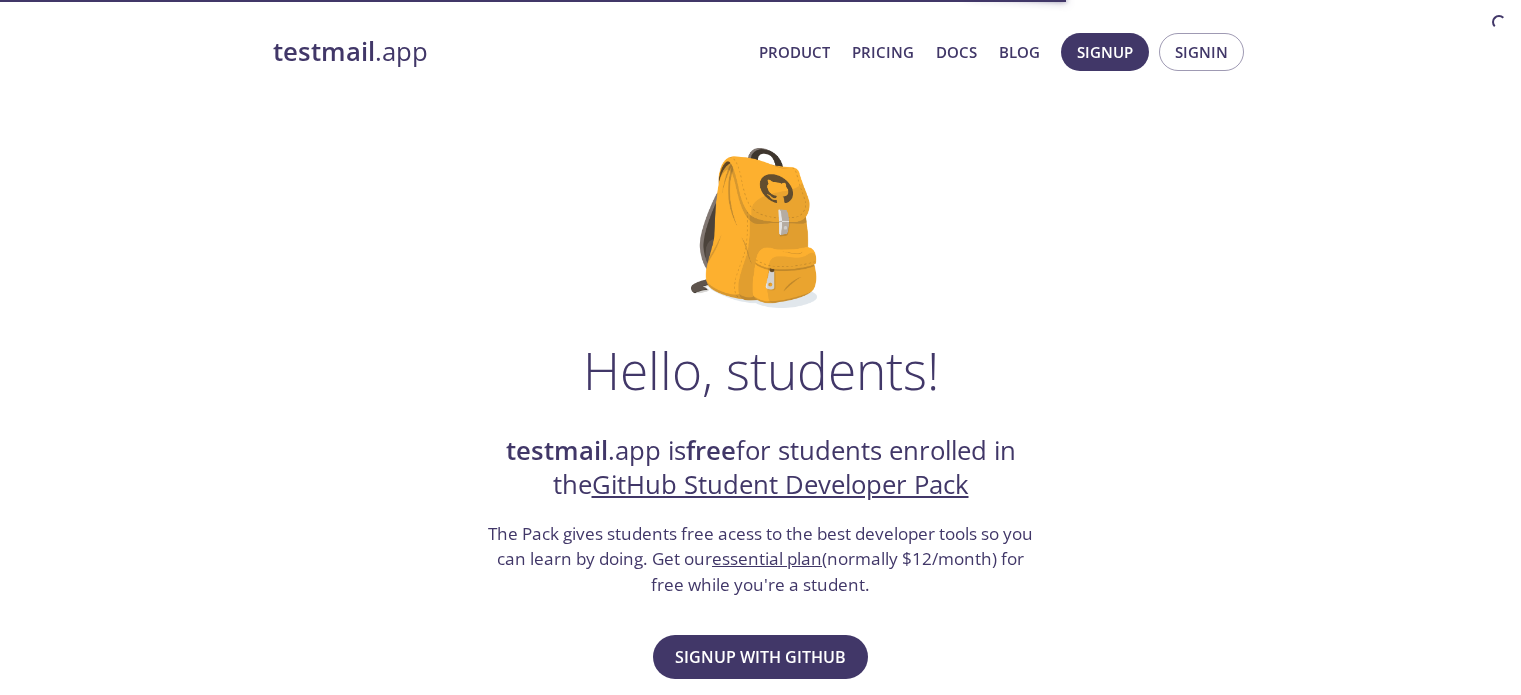 scroll, scrollTop: 0, scrollLeft: 0, axis: both 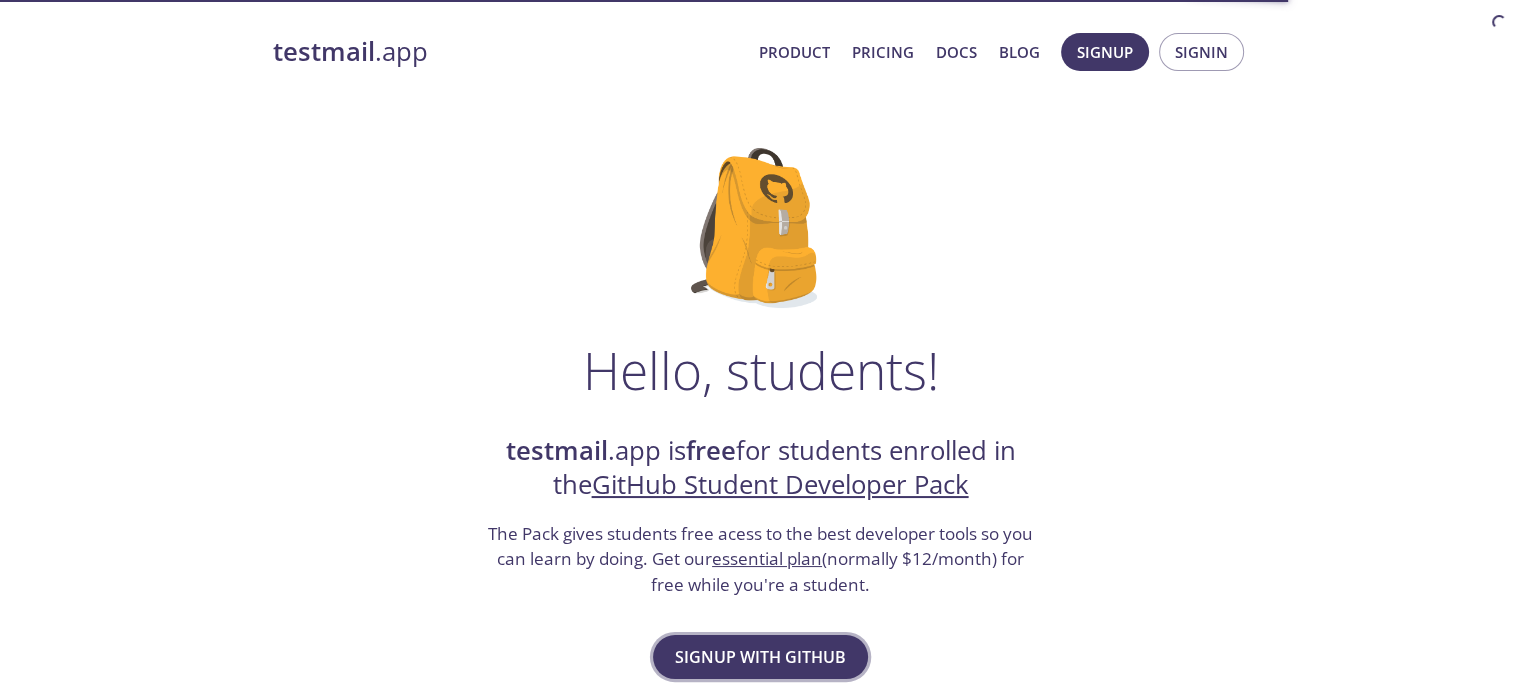 click on "Signup with GitHub" at bounding box center [760, 657] 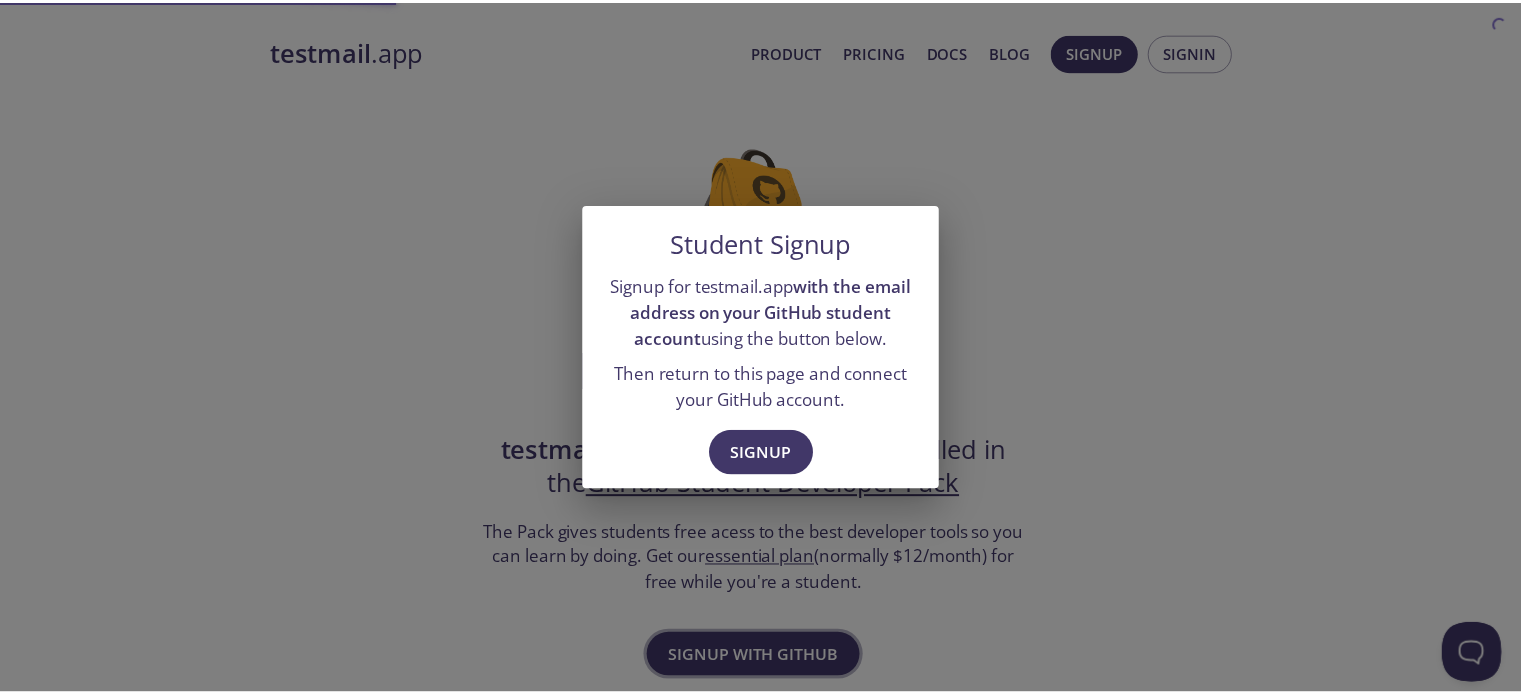 scroll, scrollTop: 0, scrollLeft: 0, axis: both 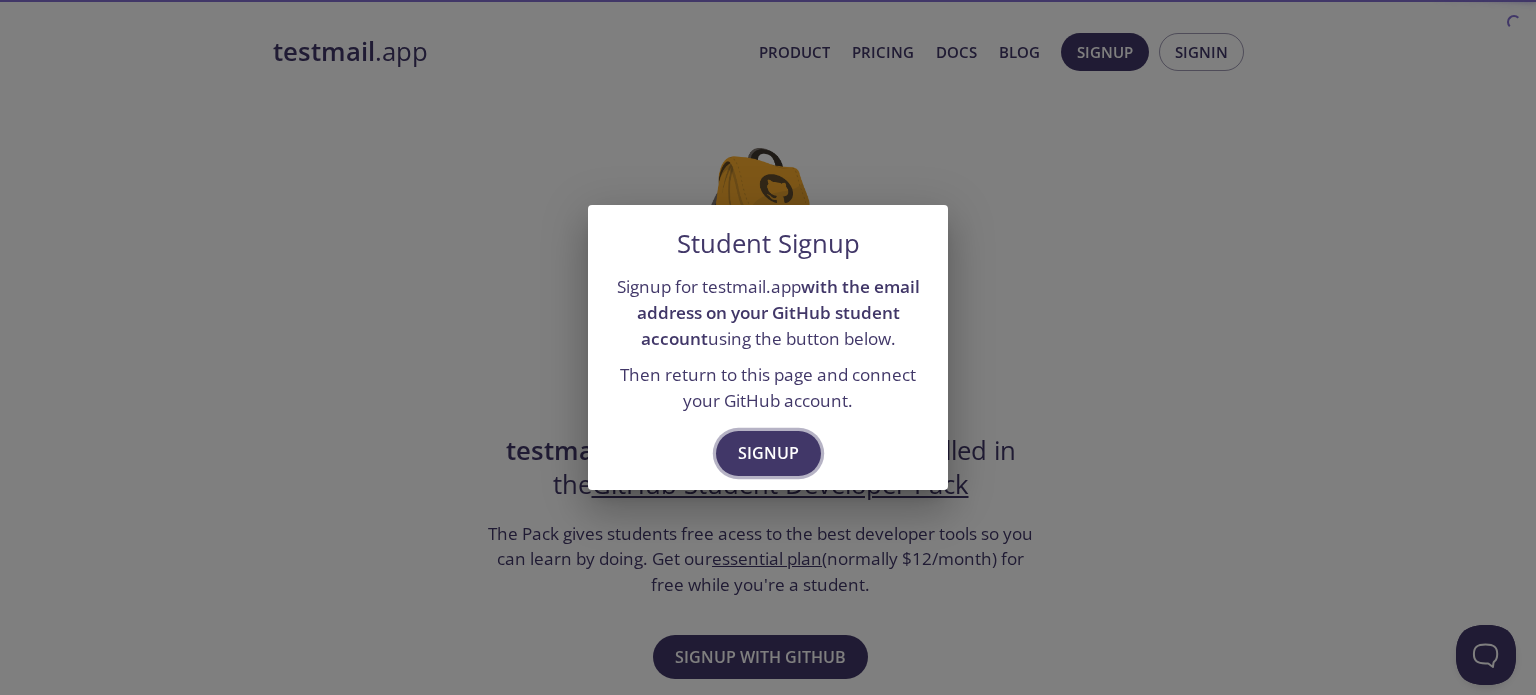 click on "Signup" at bounding box center [768, 453] 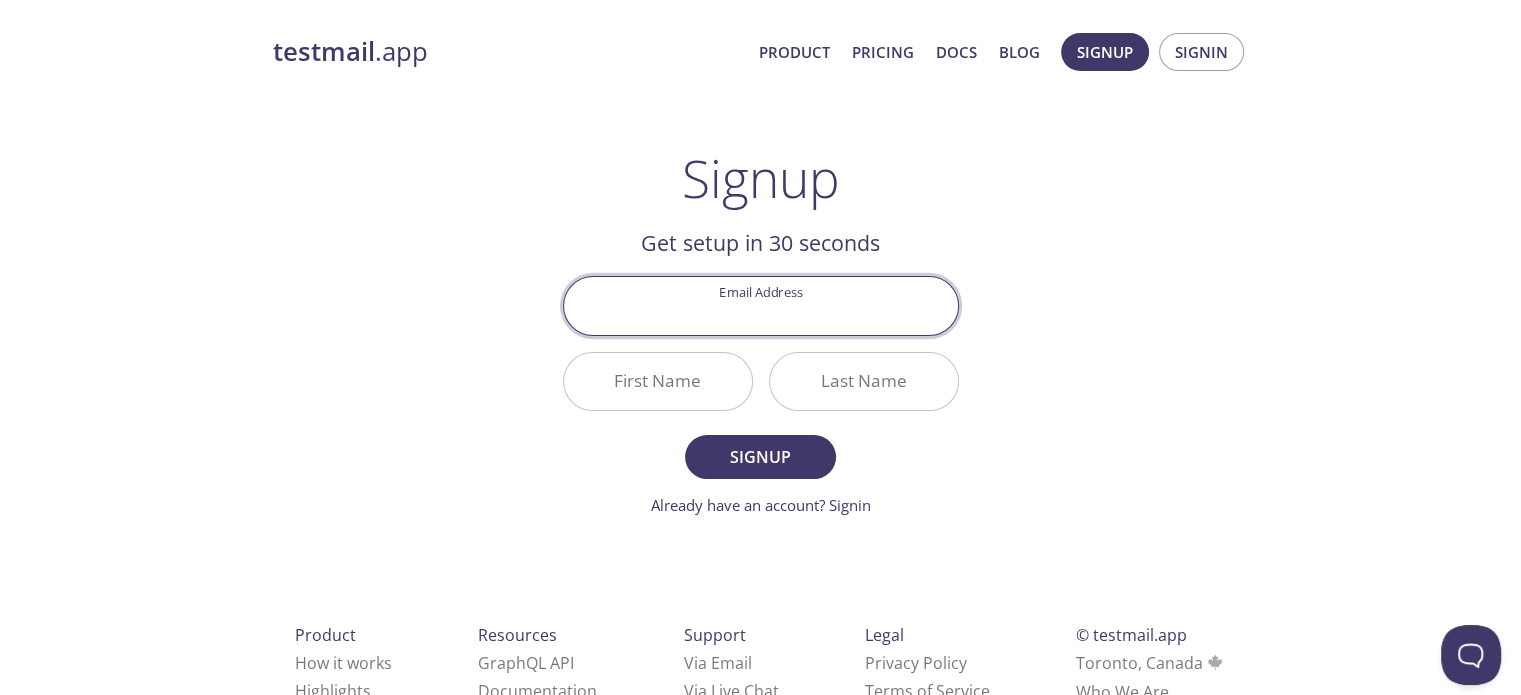click on "Email Address" at bounding box center (761, 305) 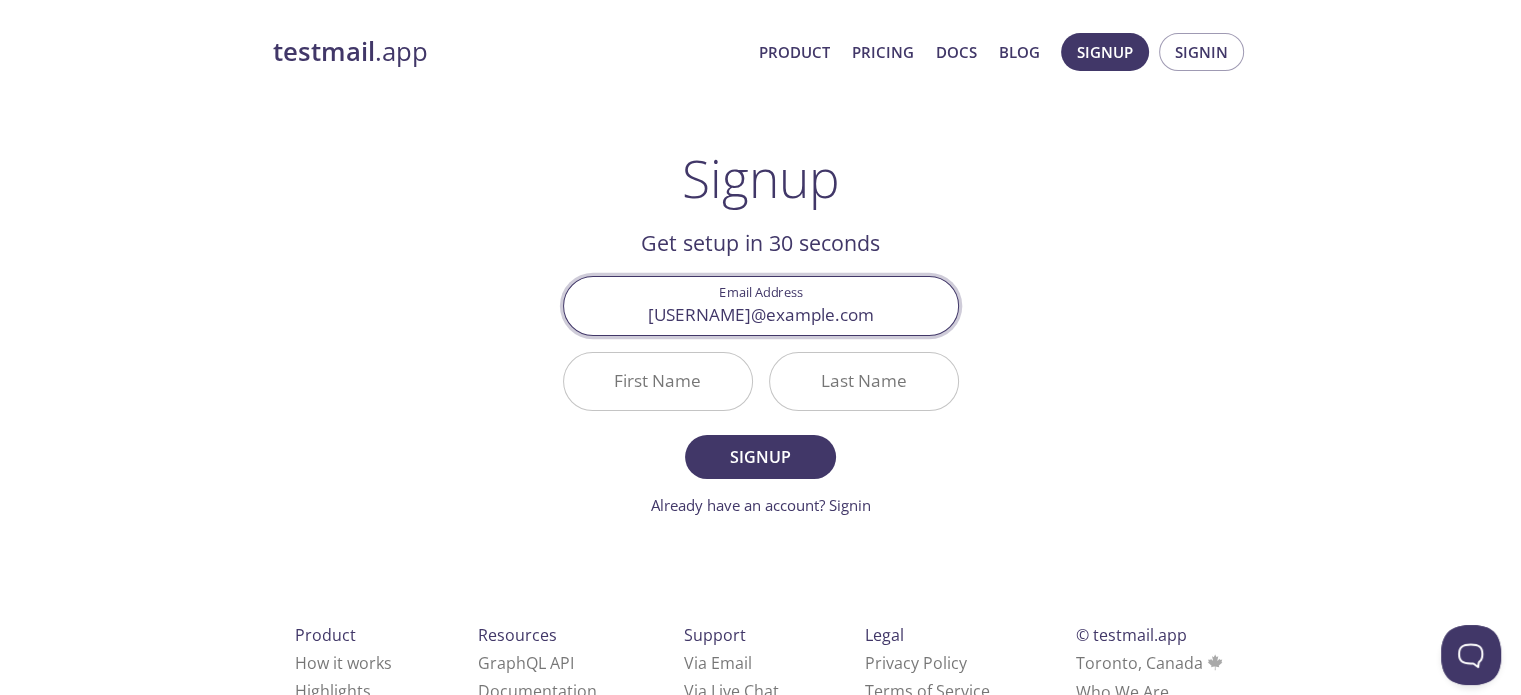 click on "First Name" at bounding box center (658, 381) 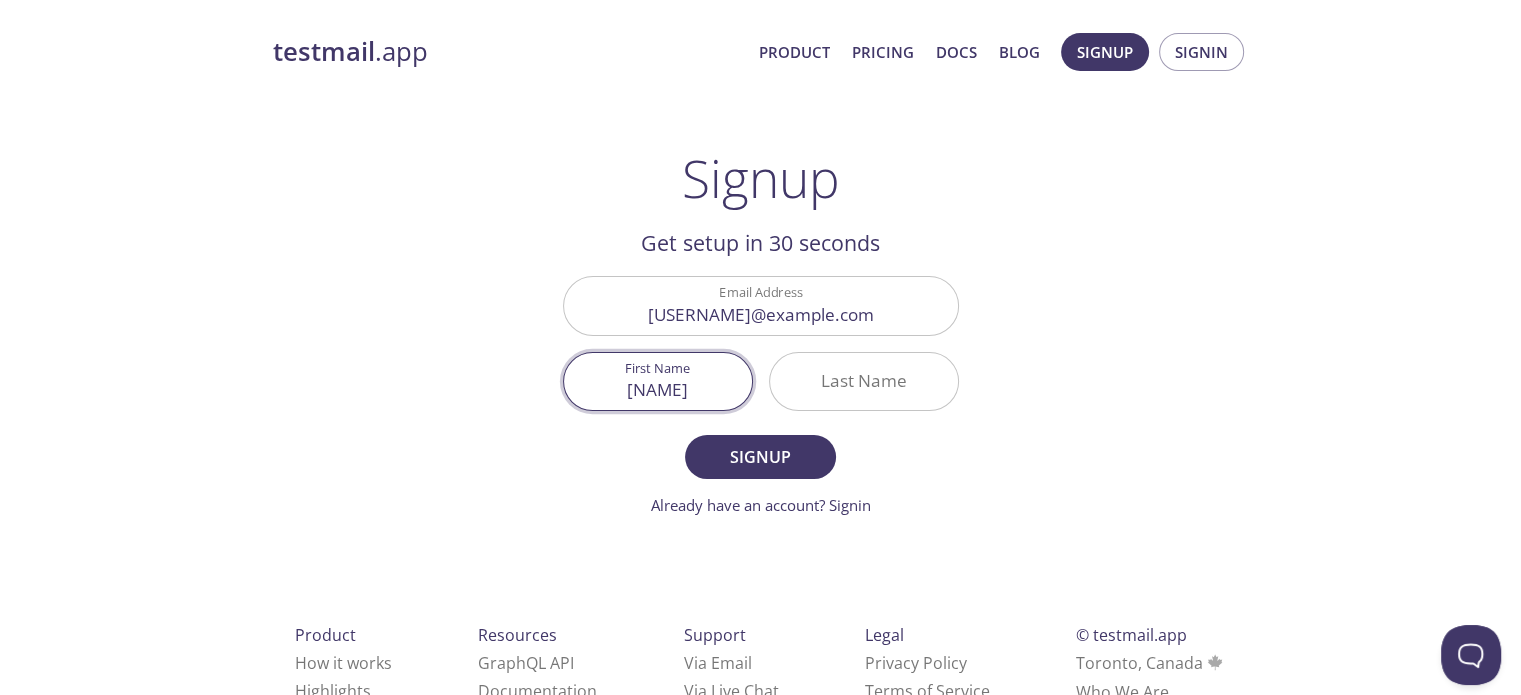 type on "[FIRST]" 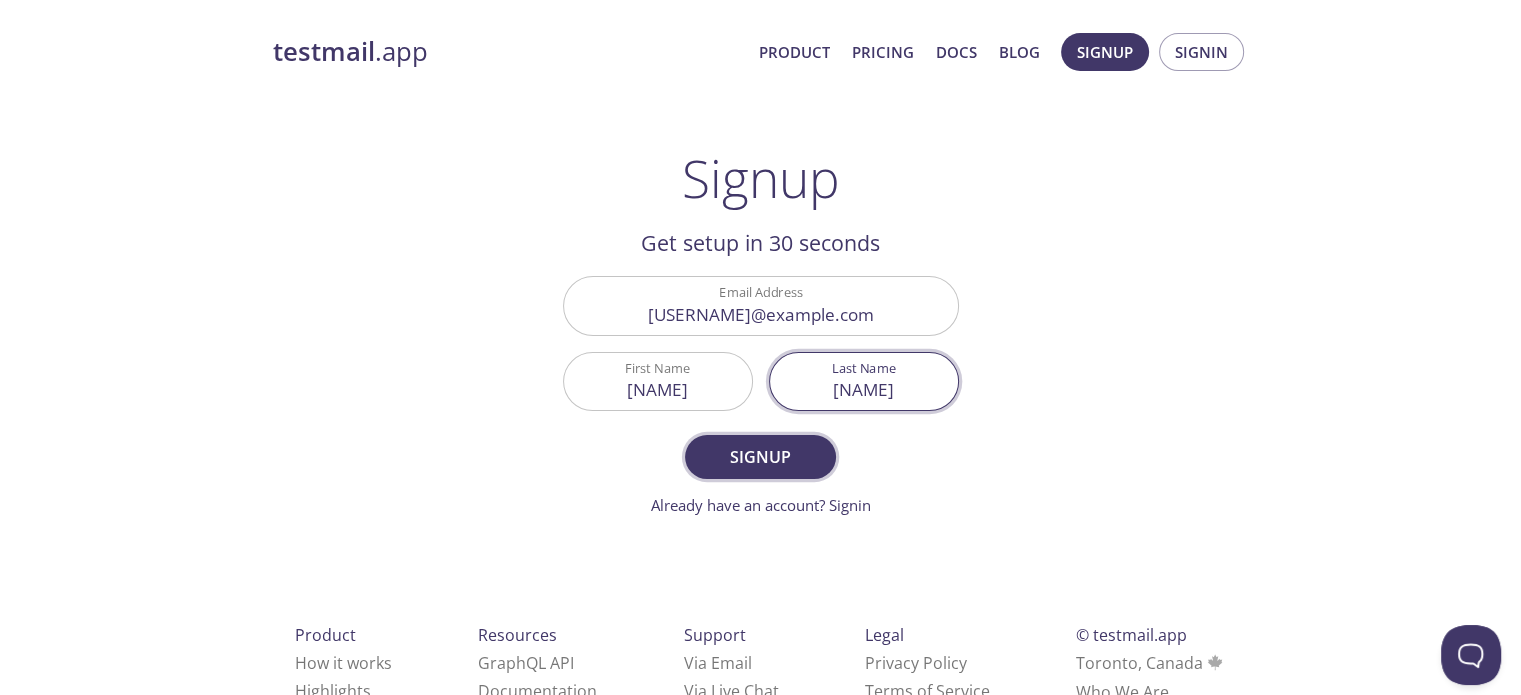 type on "ElMouttaQi" 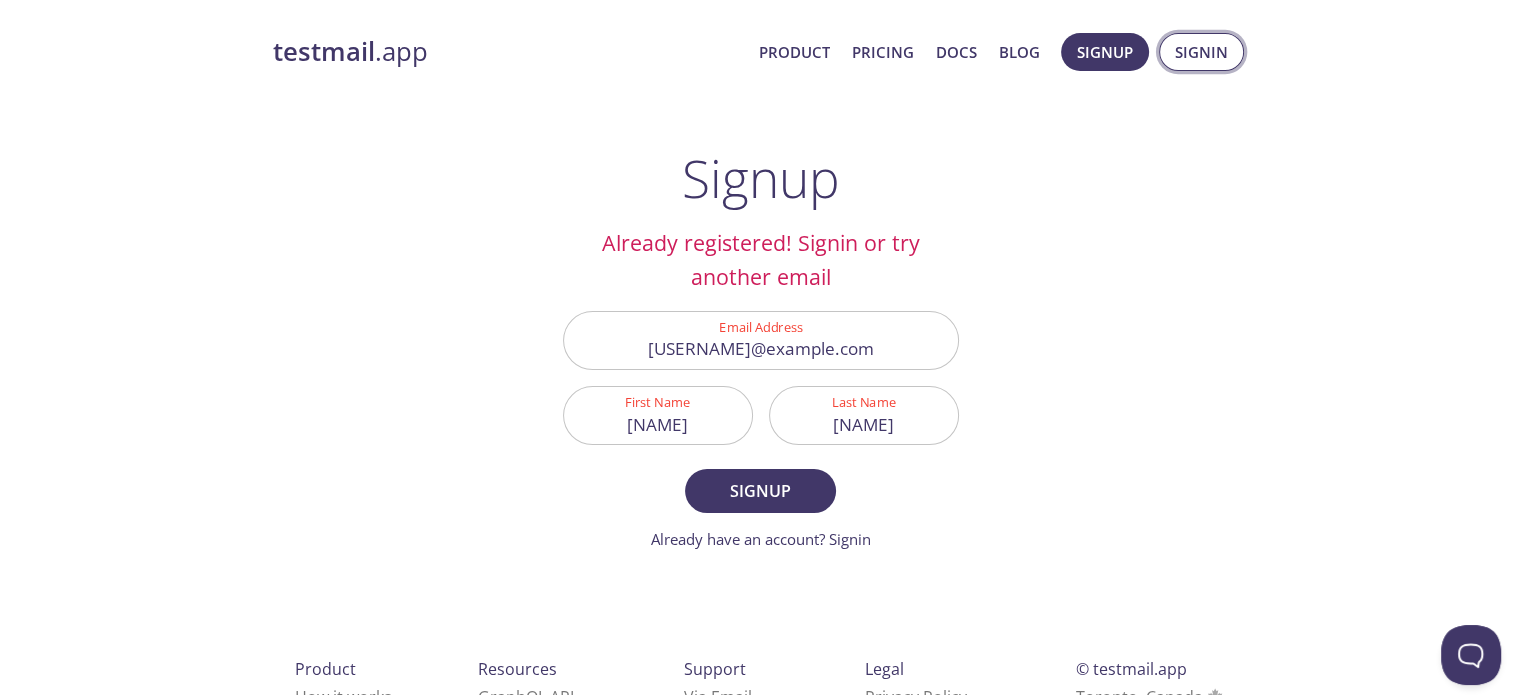 click on "Signin" at bounding box center (1201, 52) 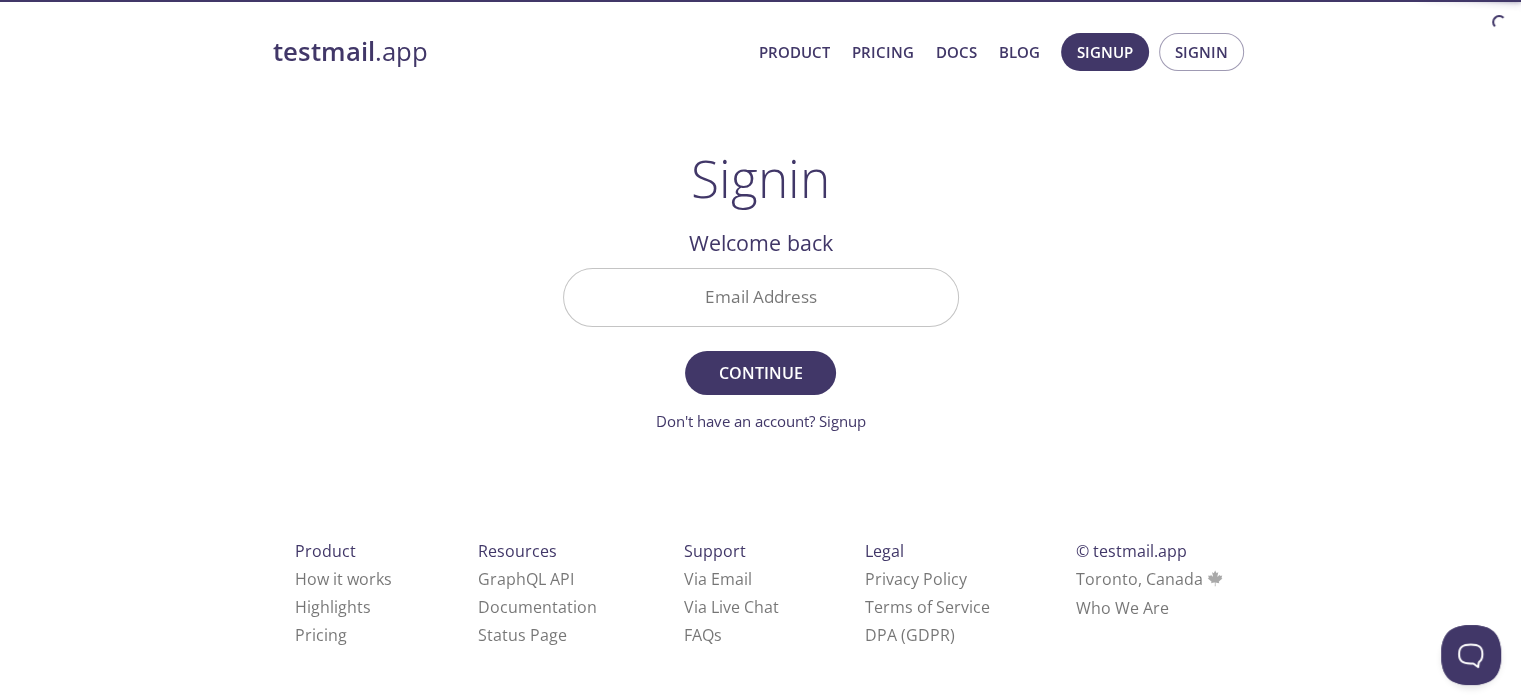 click on "Email Address" at bounding box center (761, 297) 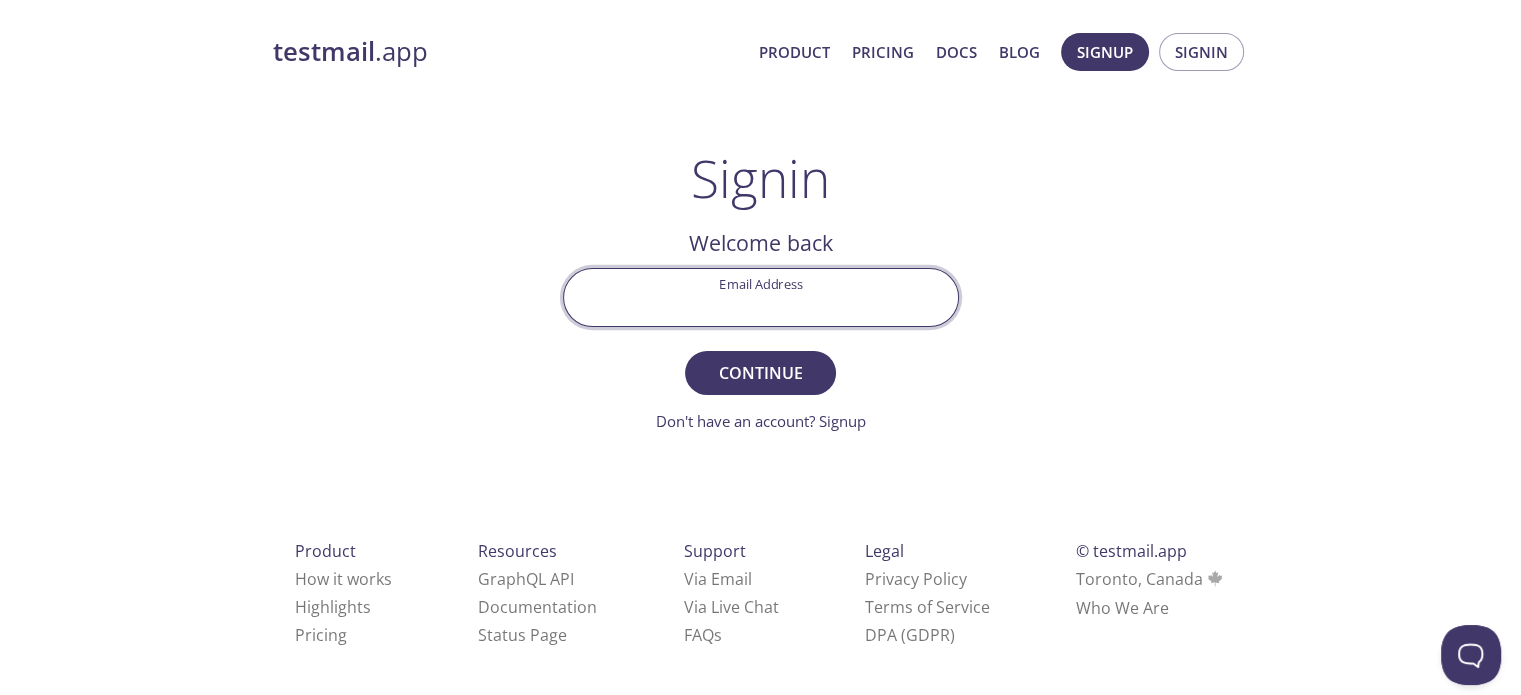 type on "ibrahim.elmouttaqi20@ump.ac.ma" 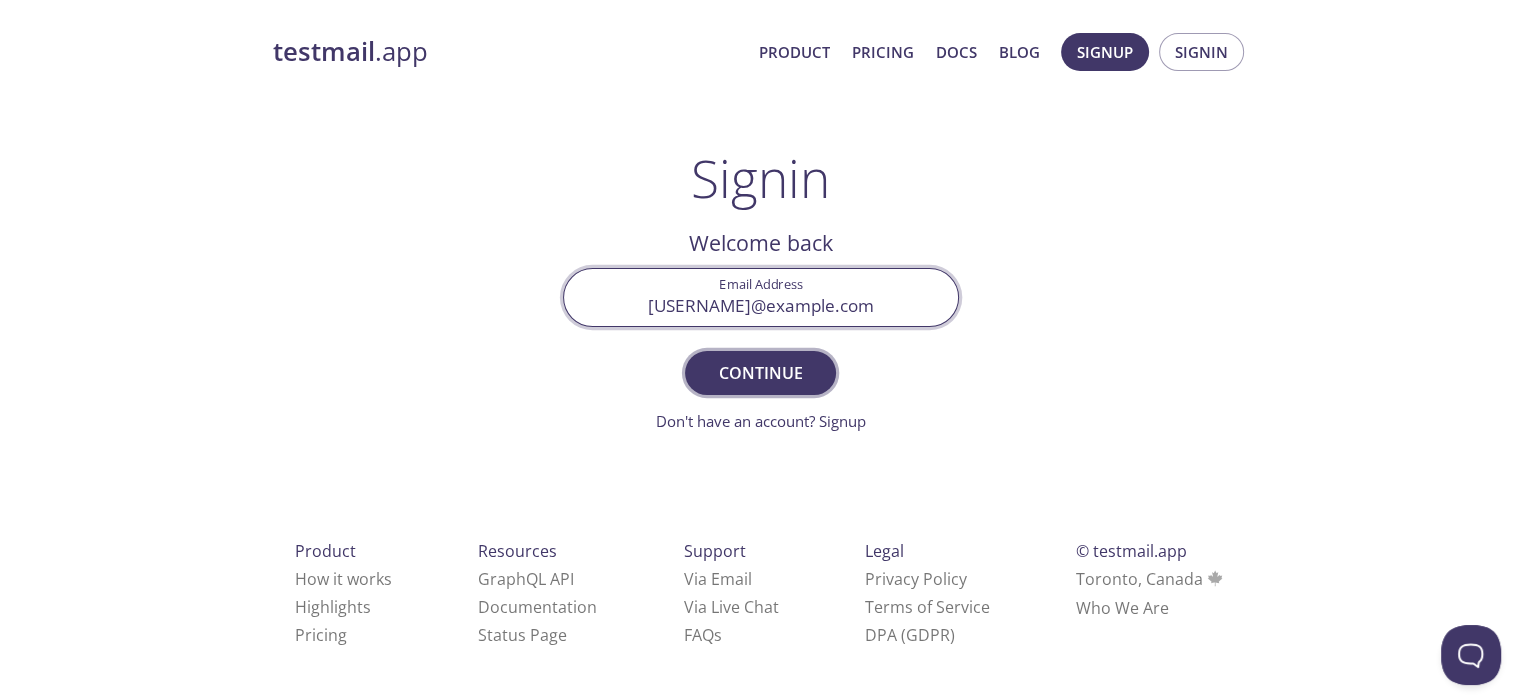click on "Continue" at bounding box center (760, 373) 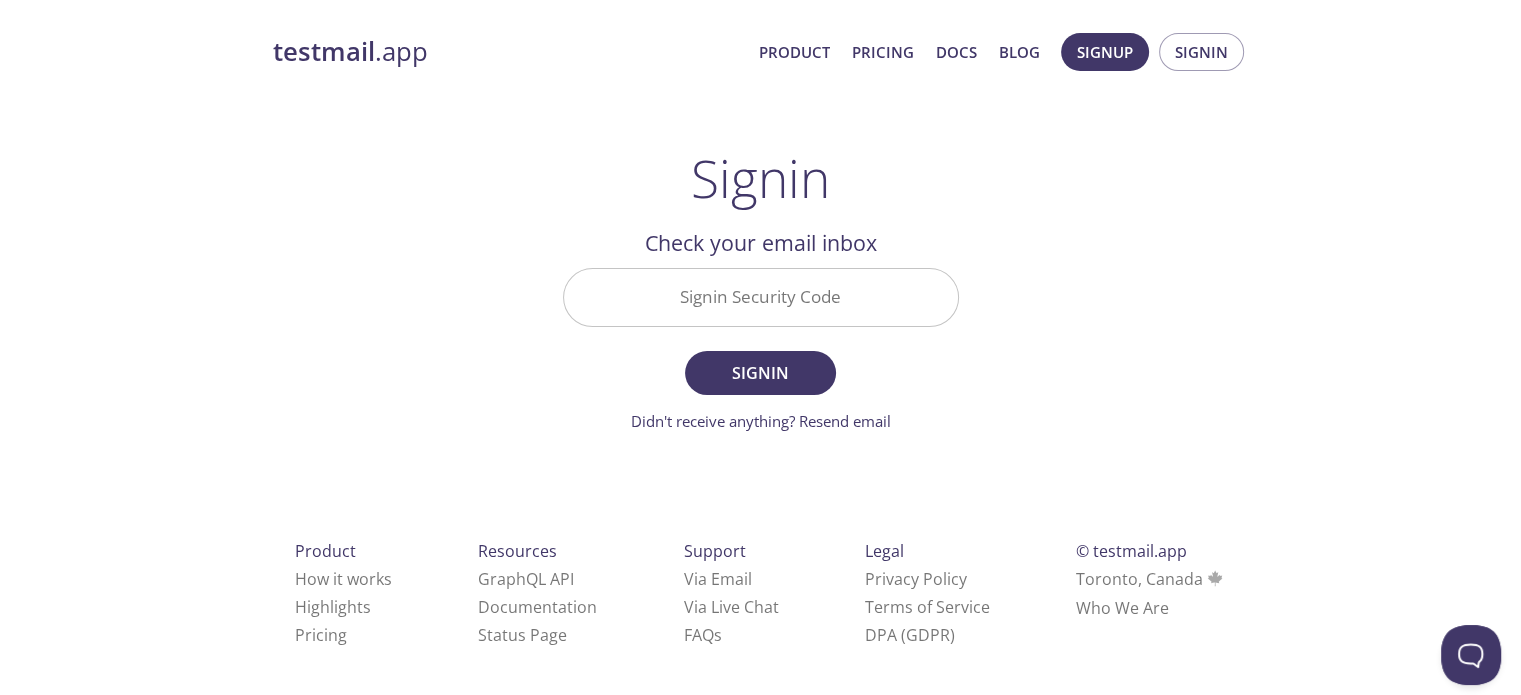 click on "Signin Security Code" at bounding box center (761, 297) 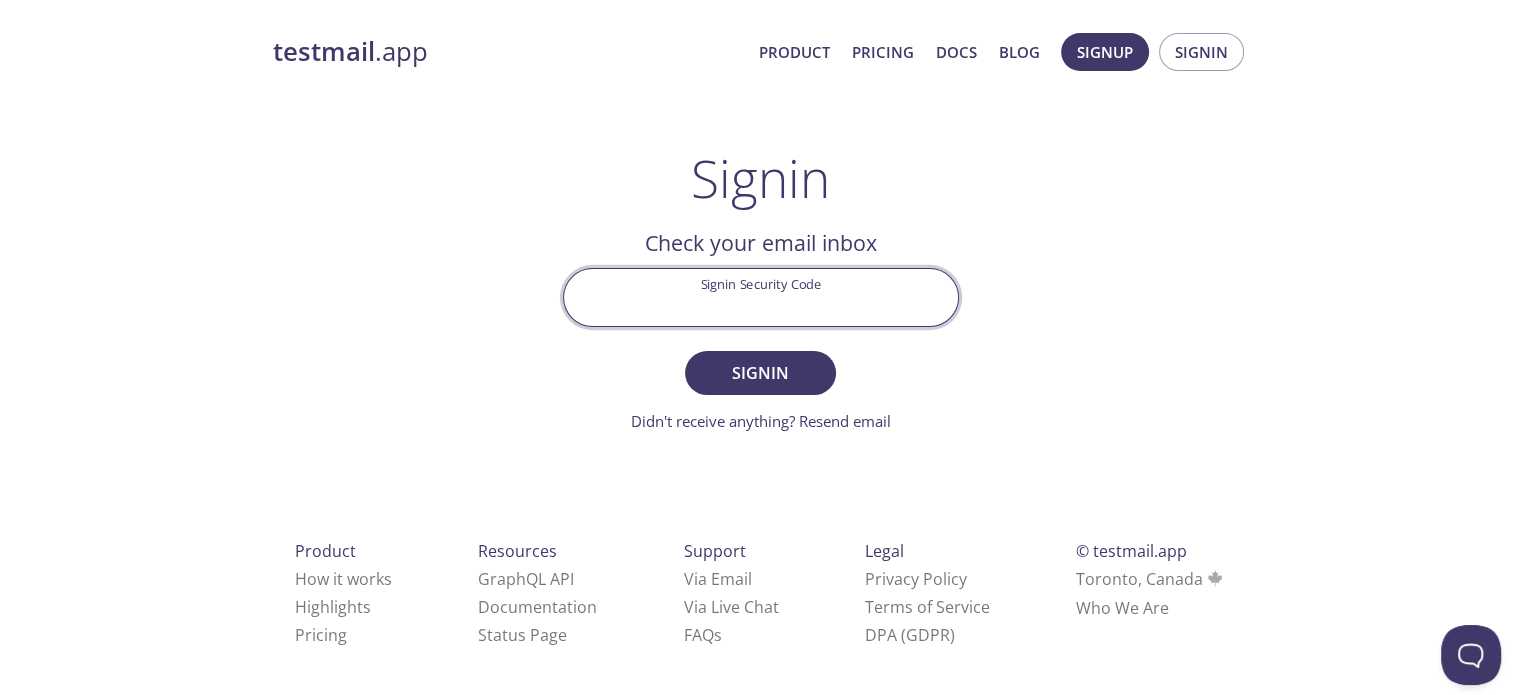 paste on "W2QVGXA" 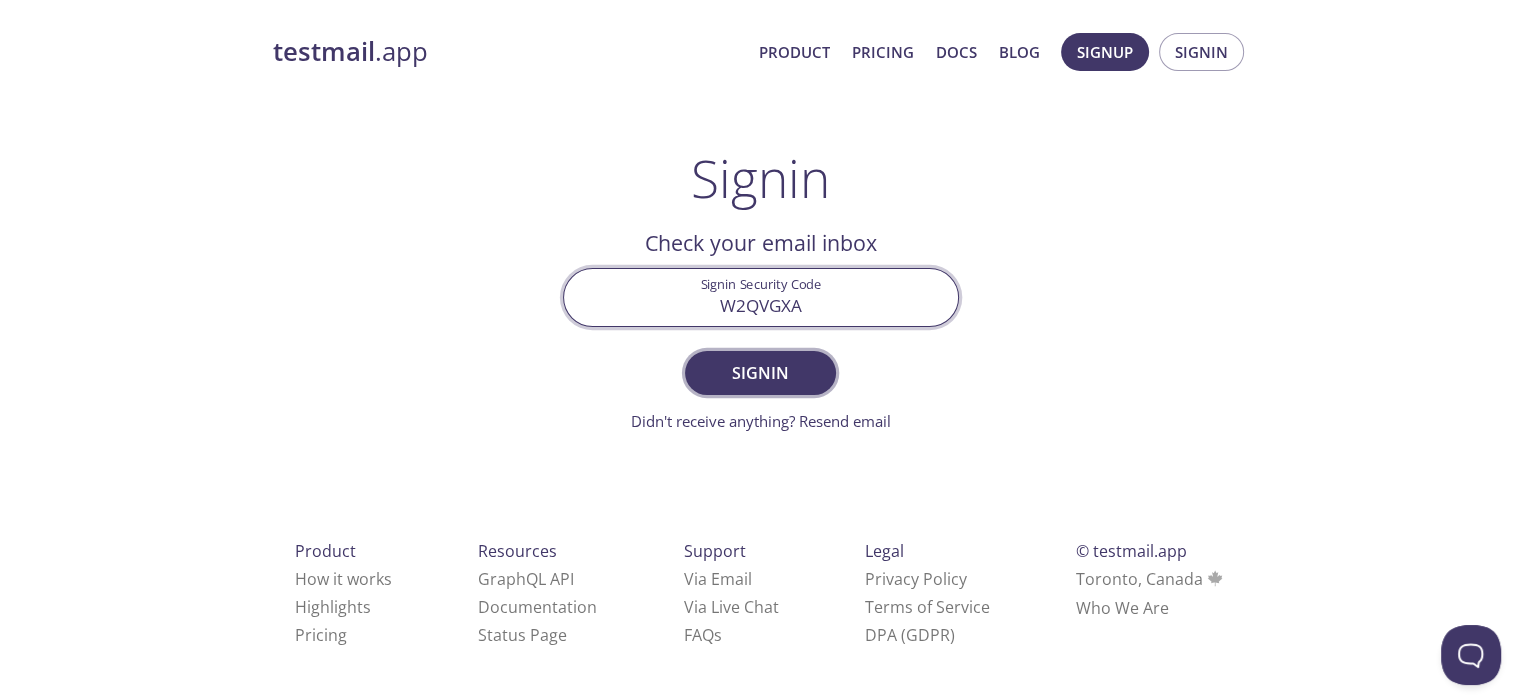 type on "W2QVGXA" 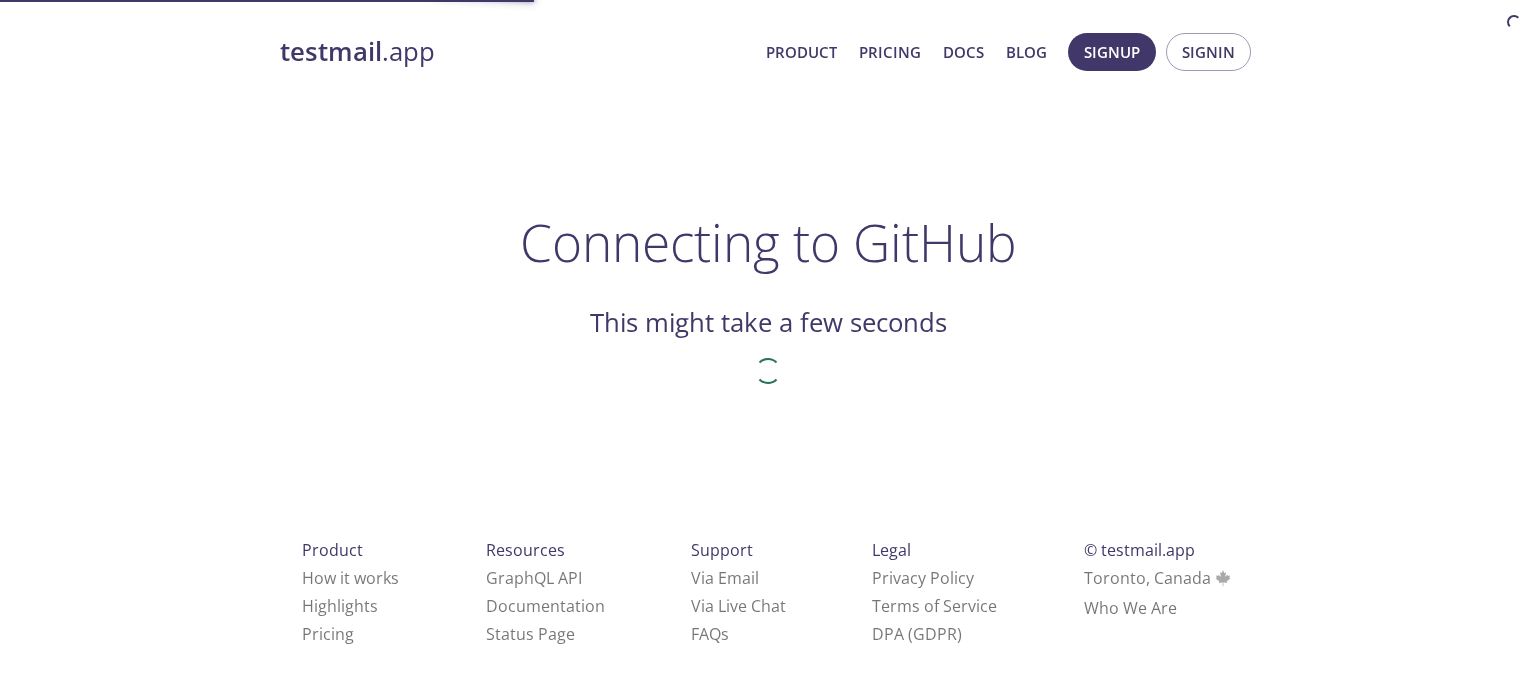 scroll, scrollTop: 0, scrollLeft: 0, axis: both 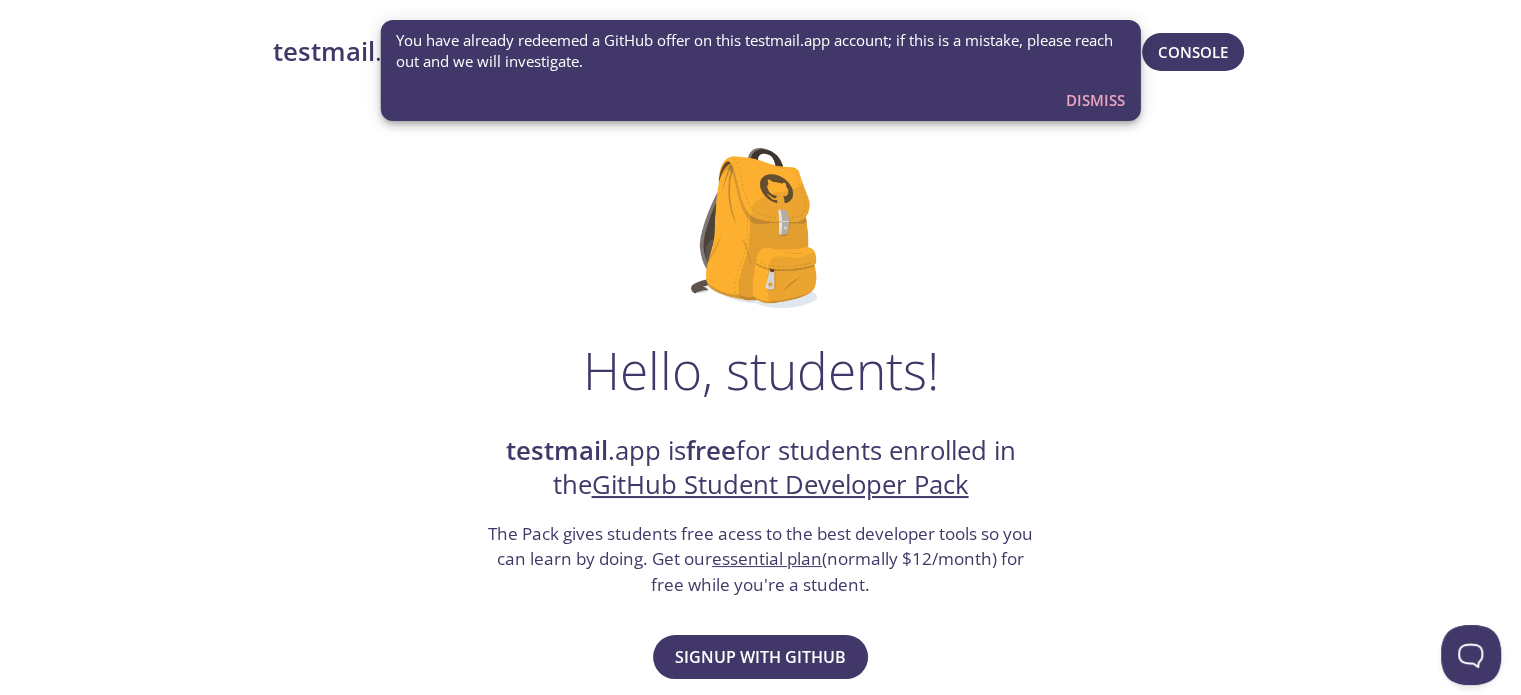 click on "Dismiss" at bounding box center [1095, 100] 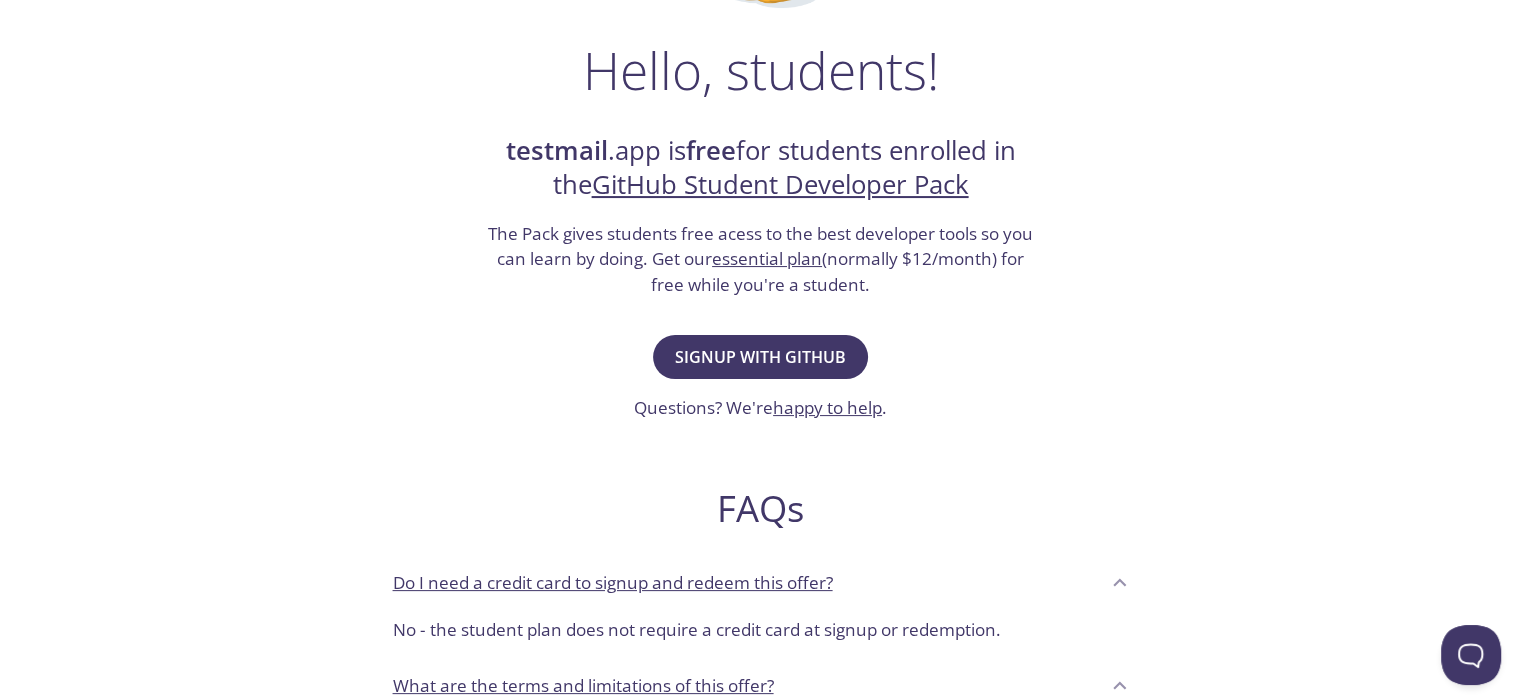 scroll, scrollTop: 0, scrollLeft: 0, axis: both 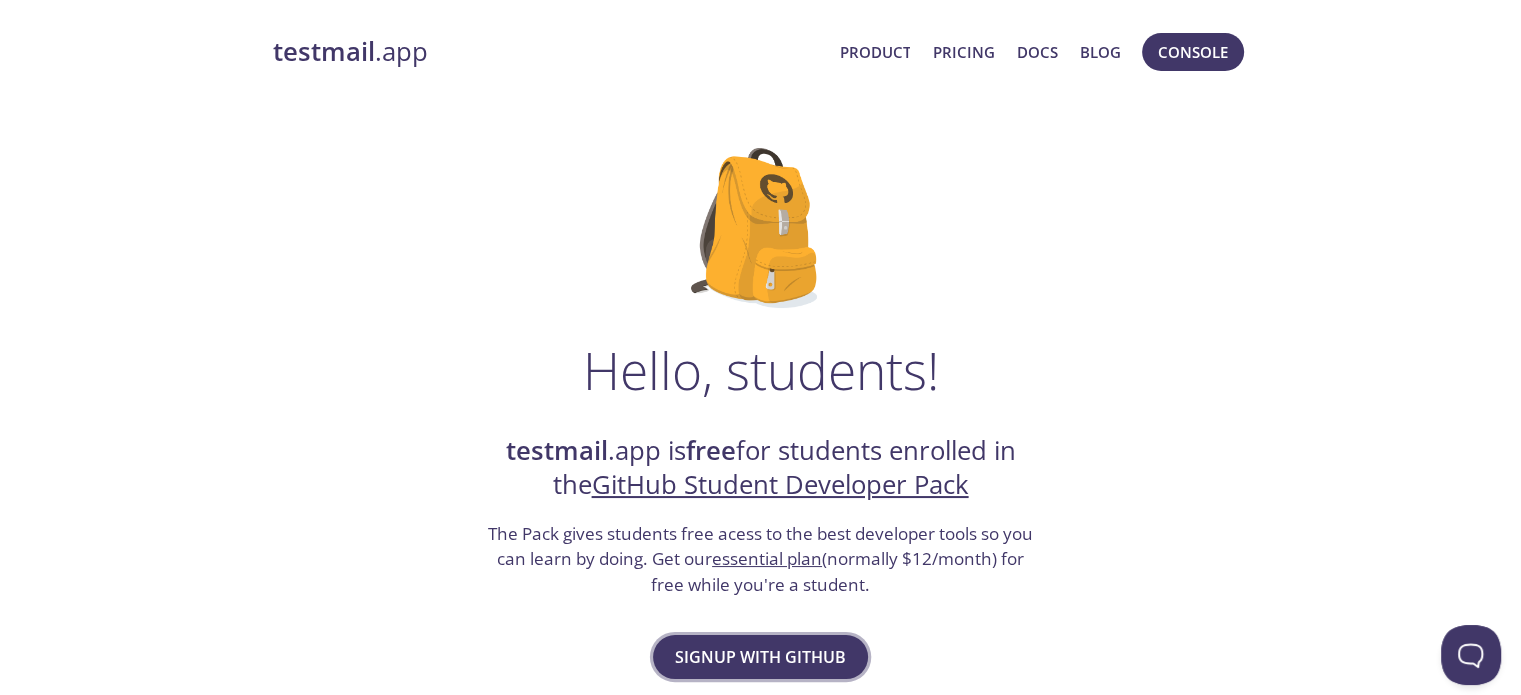 click on "Signup with GitHub" at bounding box center [760, 657] 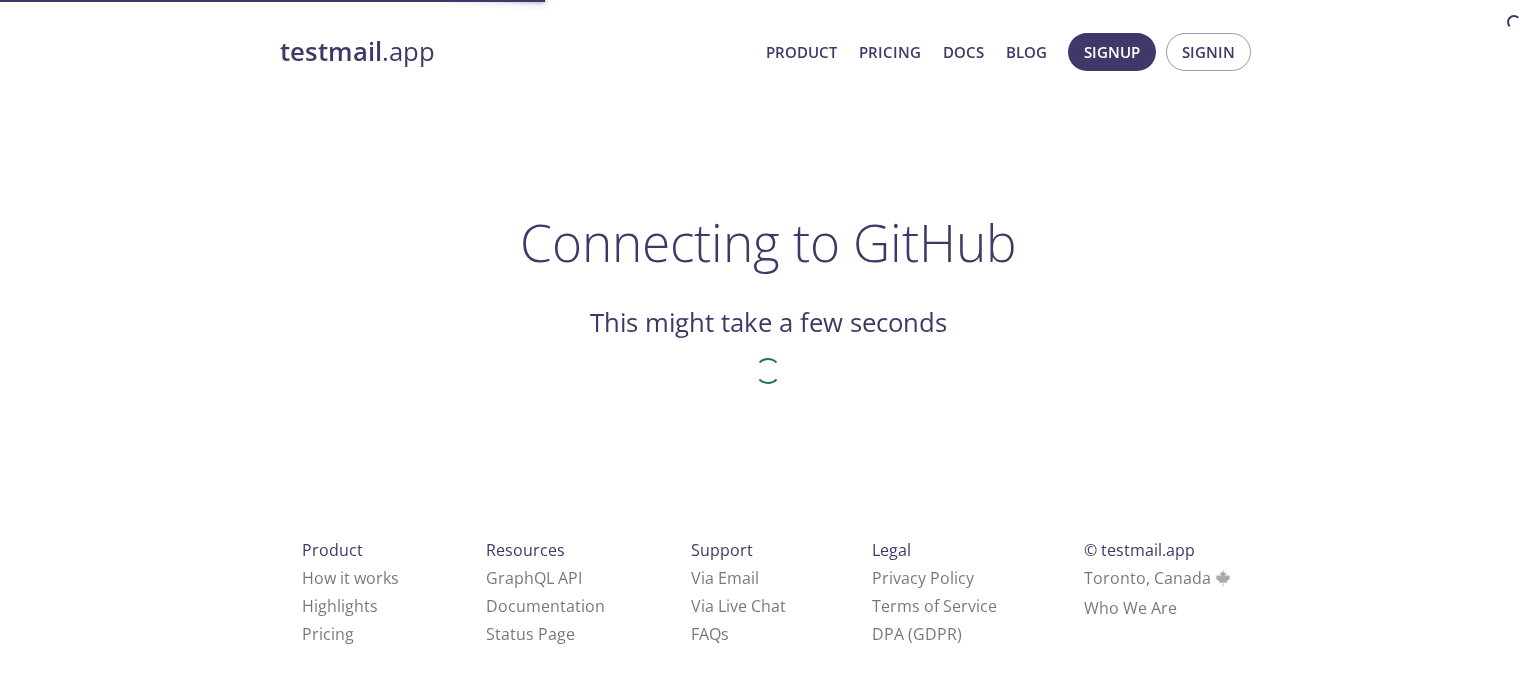 scroll, scrollTop: 0, scrollLeft: 0, axis: both 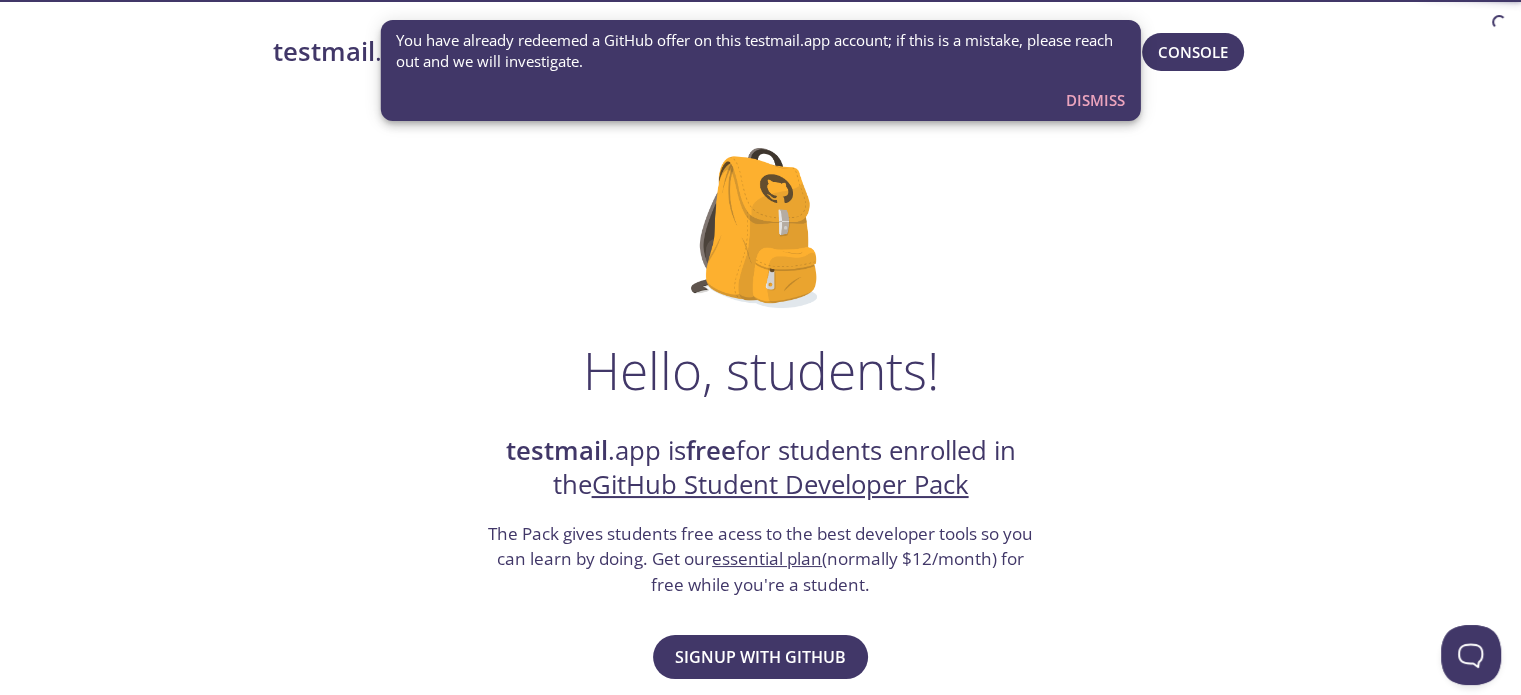 click on "Dismiss" at bounding box center [1095, 100] 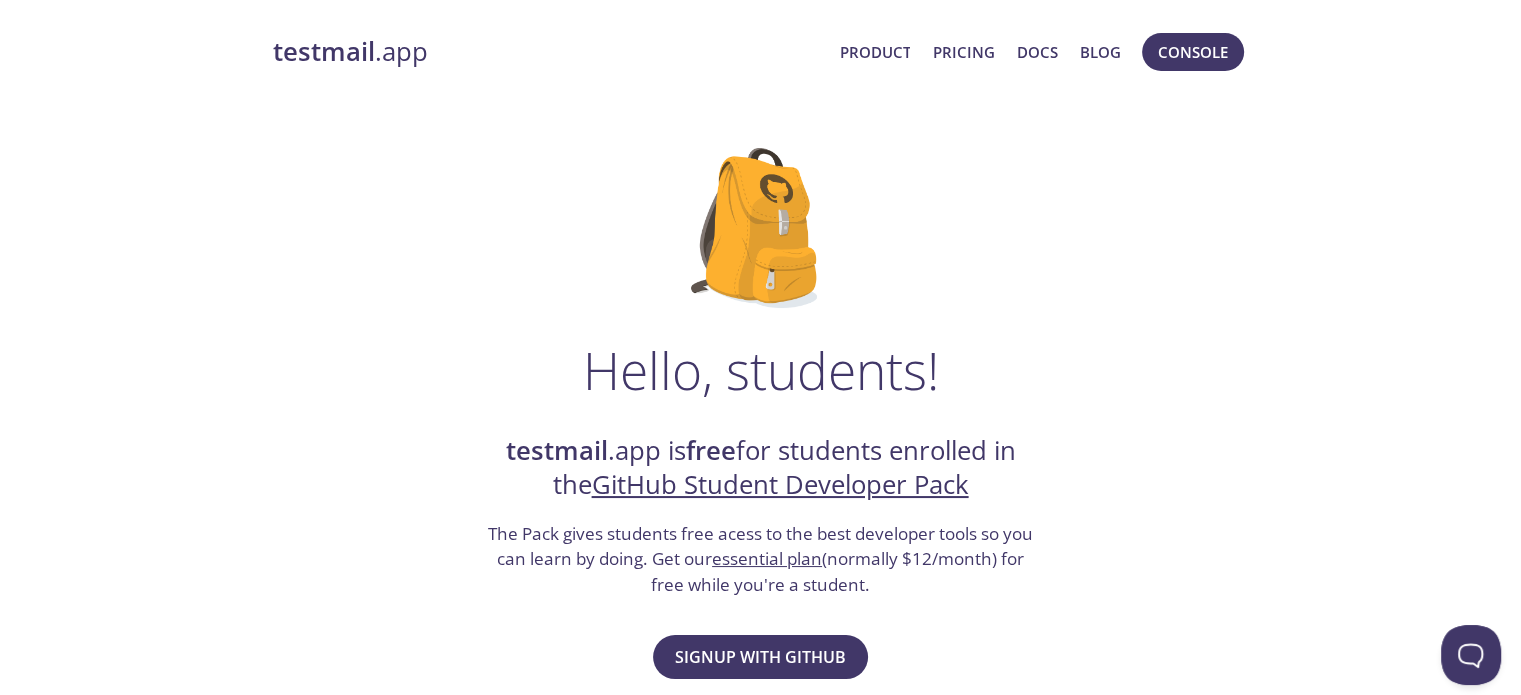scroll, scrollTop: 200, scrollLeft: 0, axis: vertical 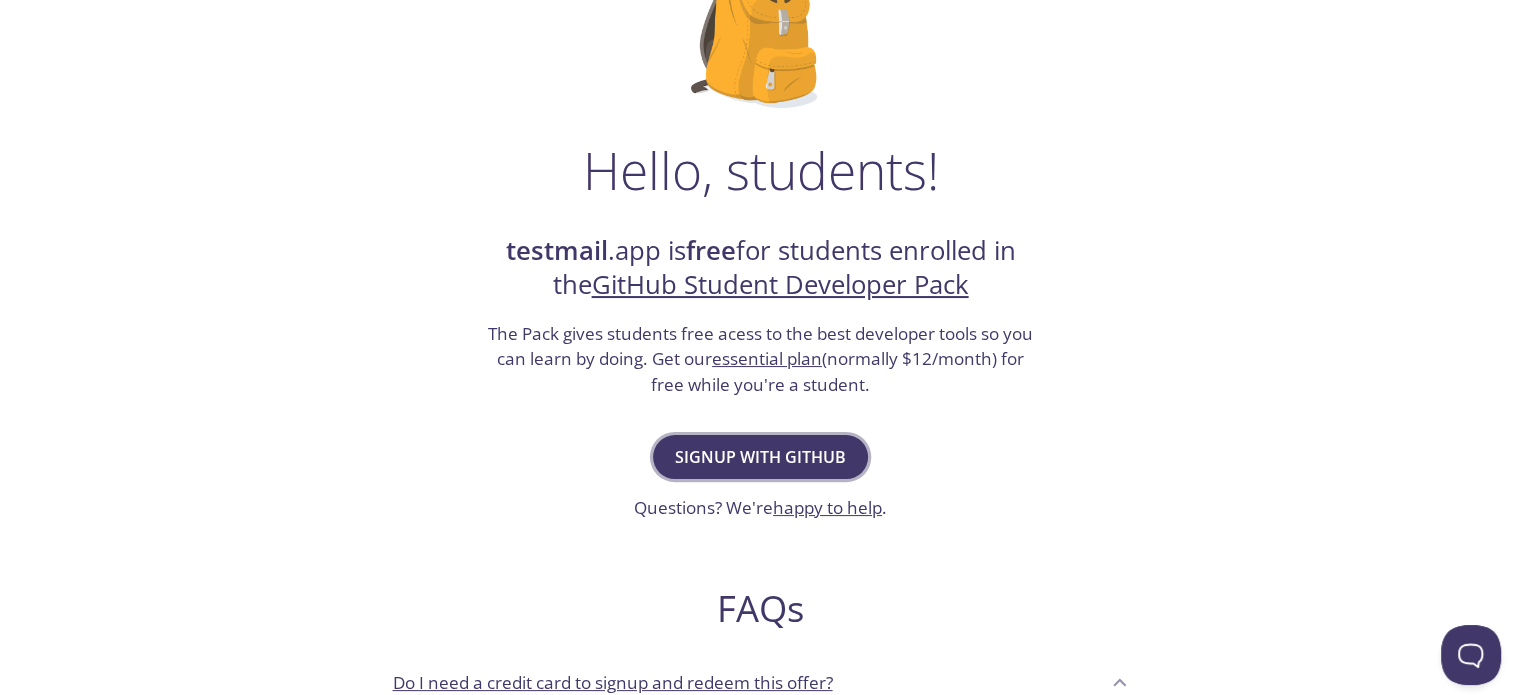 click on "Signup with GitHub" at bounding box center (760, 457) 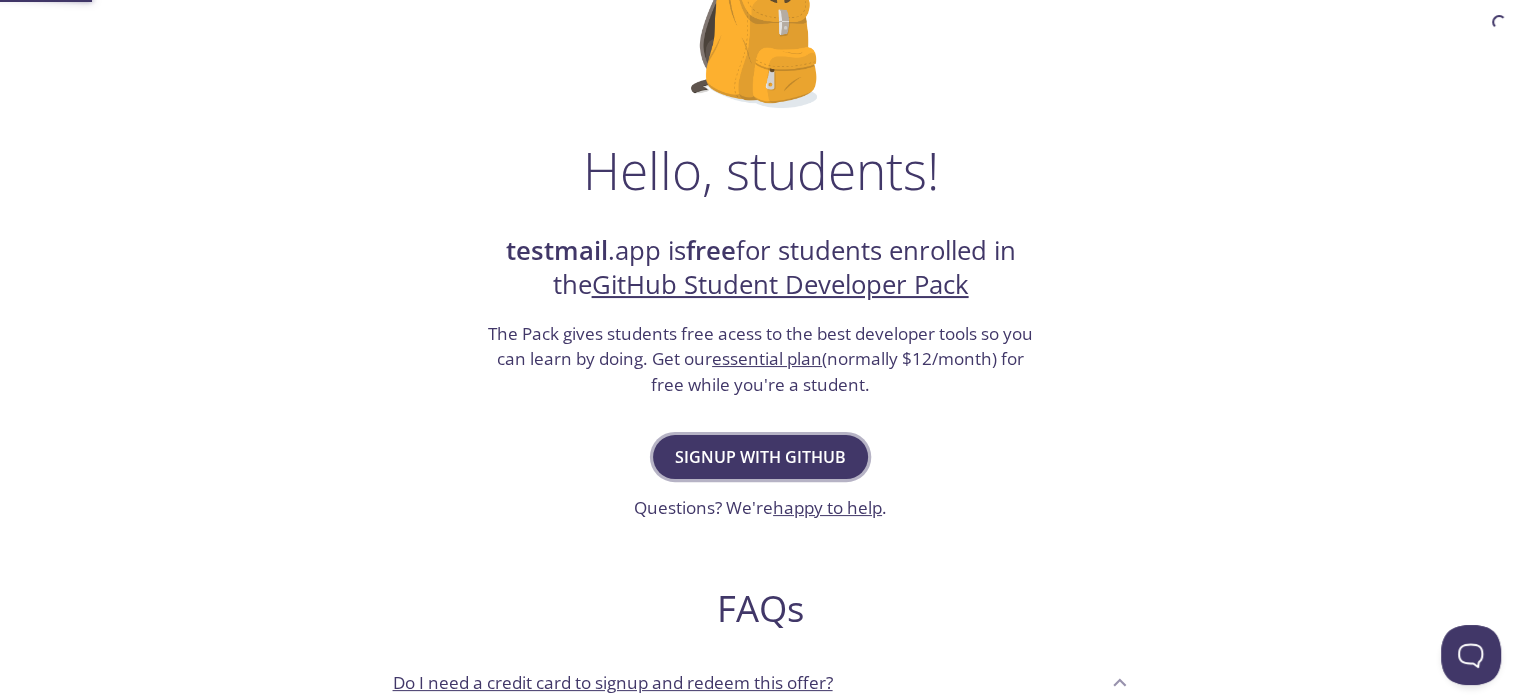 scroll, scrollTop: 0, scrollLeft: 0, axis: both 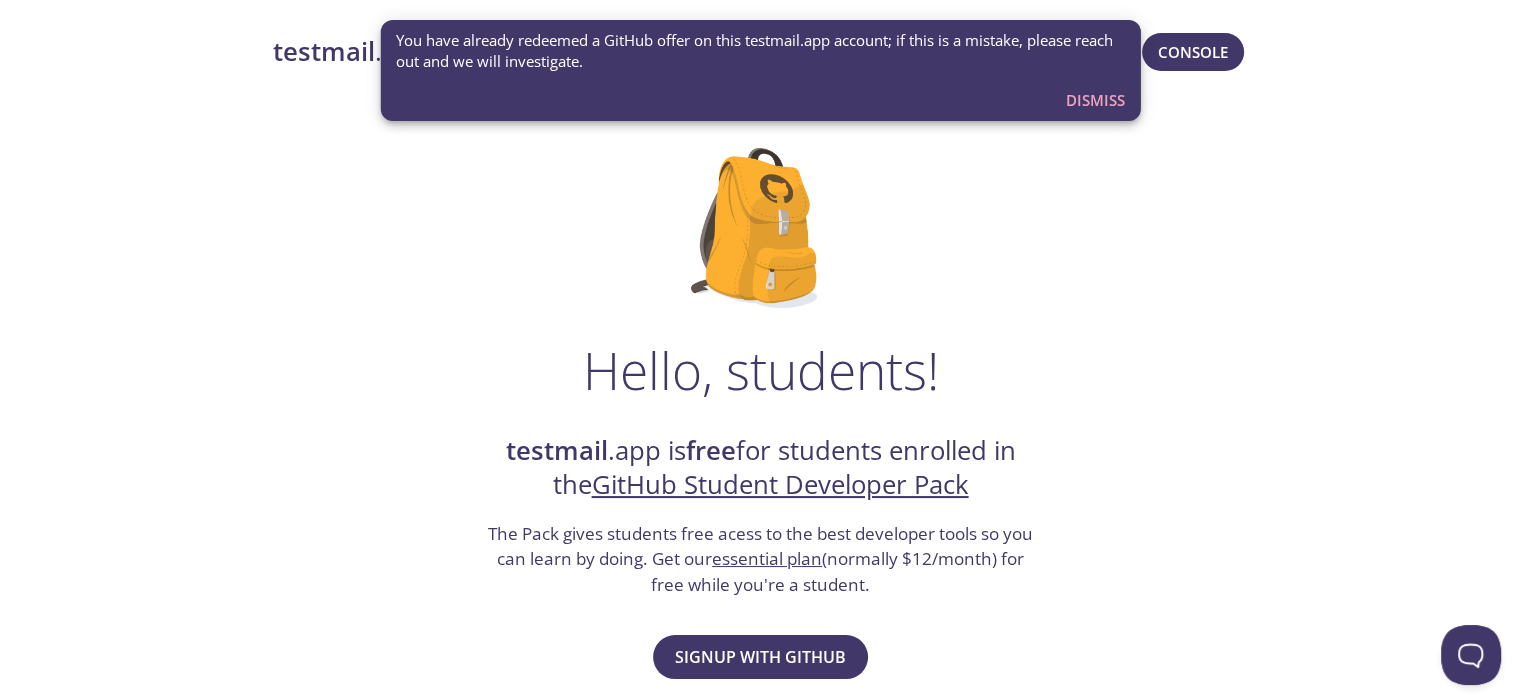 click on "Dismiss" at bounding box center (1095, 100) 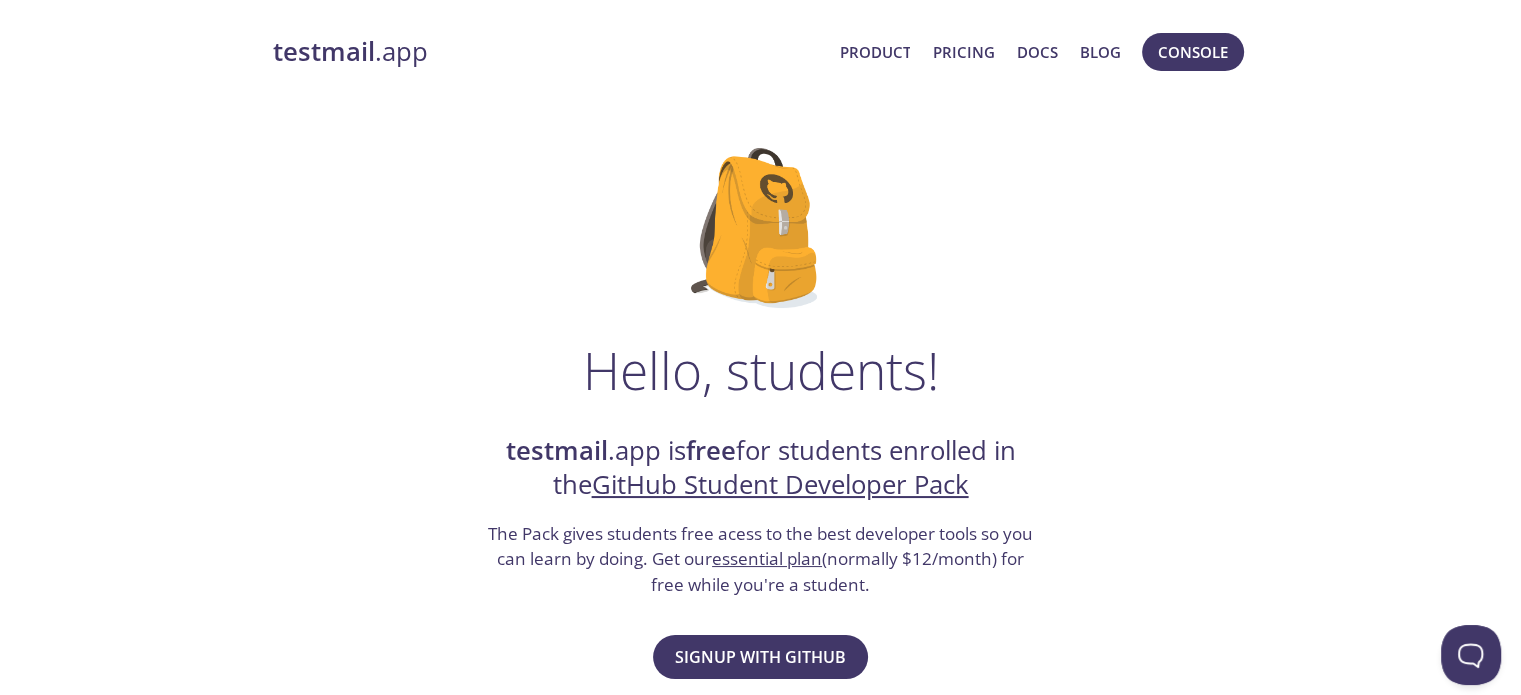 click on "GitHub Student Developer Pack" at bounding box center (780, 484) 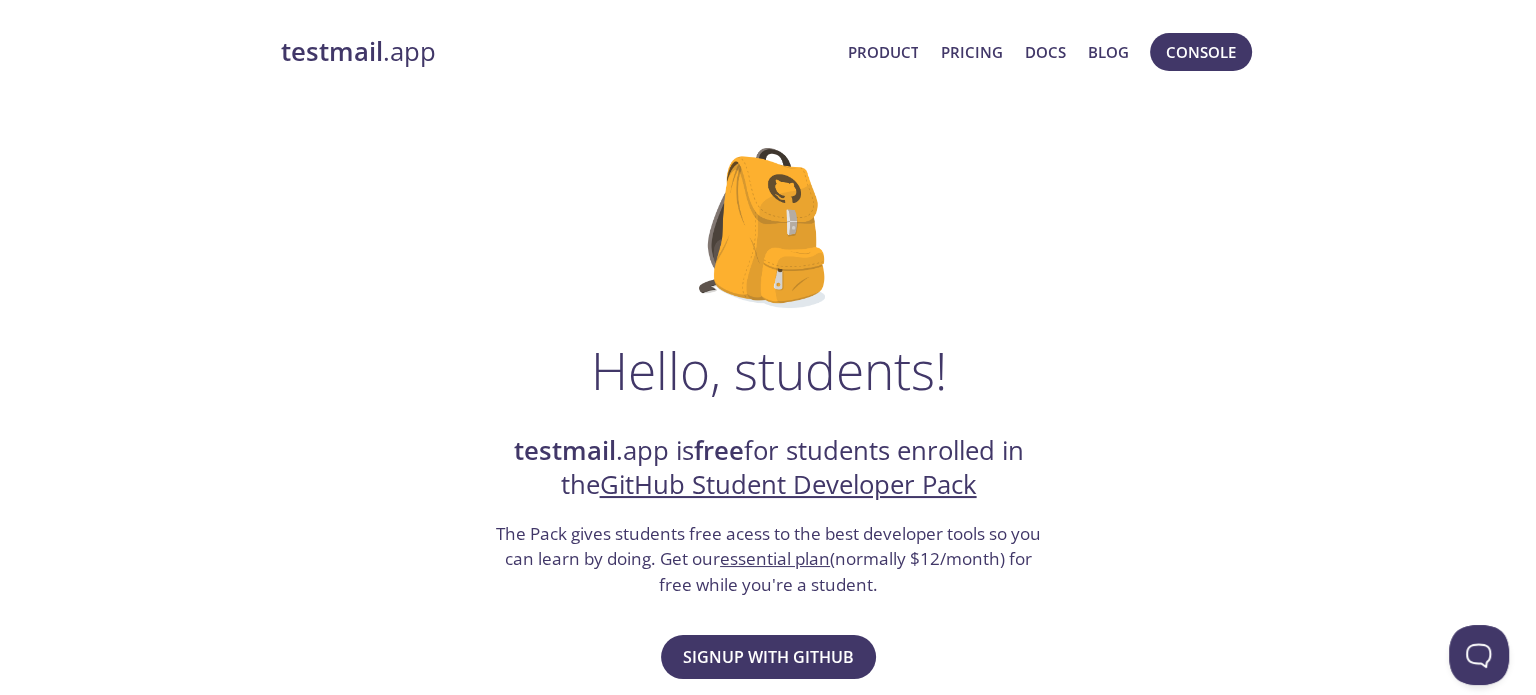 scroll, scrollTop: 0, scrollLeft: 0, axis: both 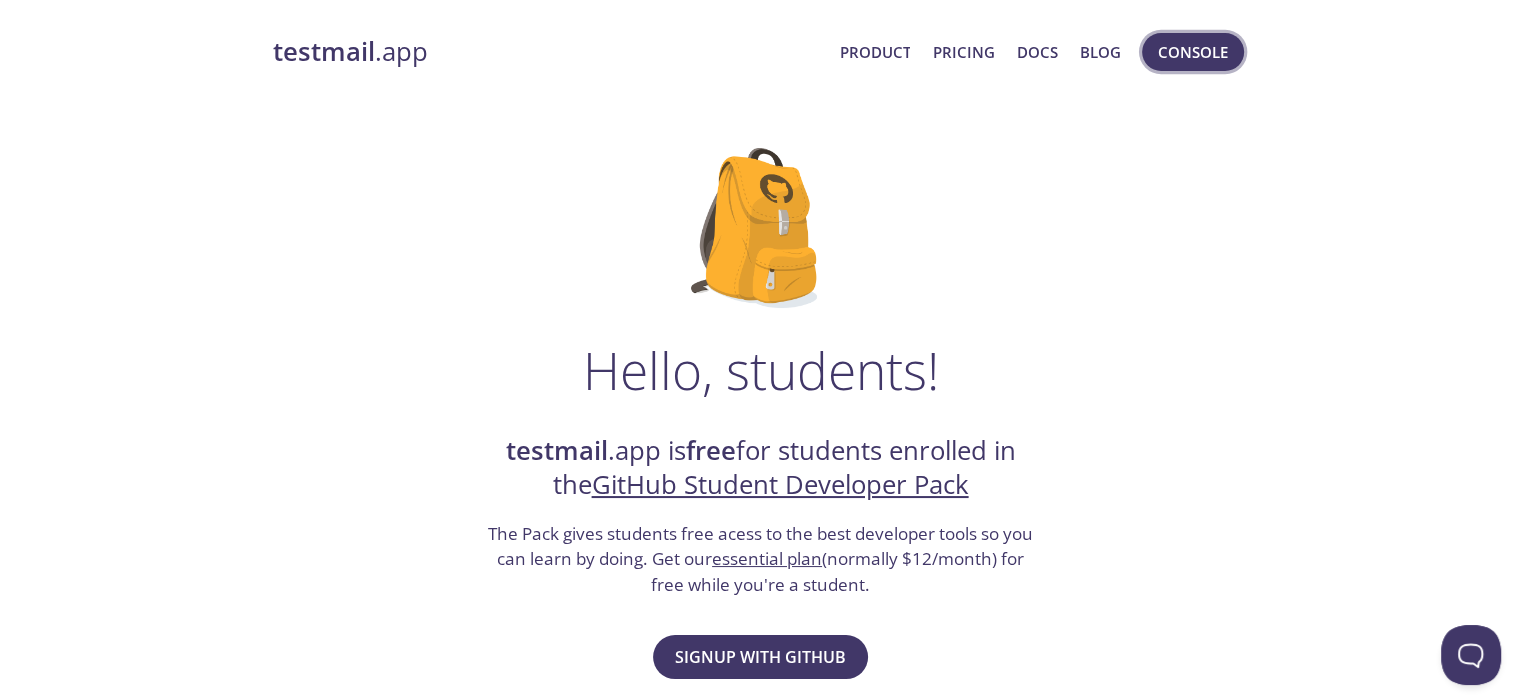 click on "Console" at bounding box center (1193, 52) 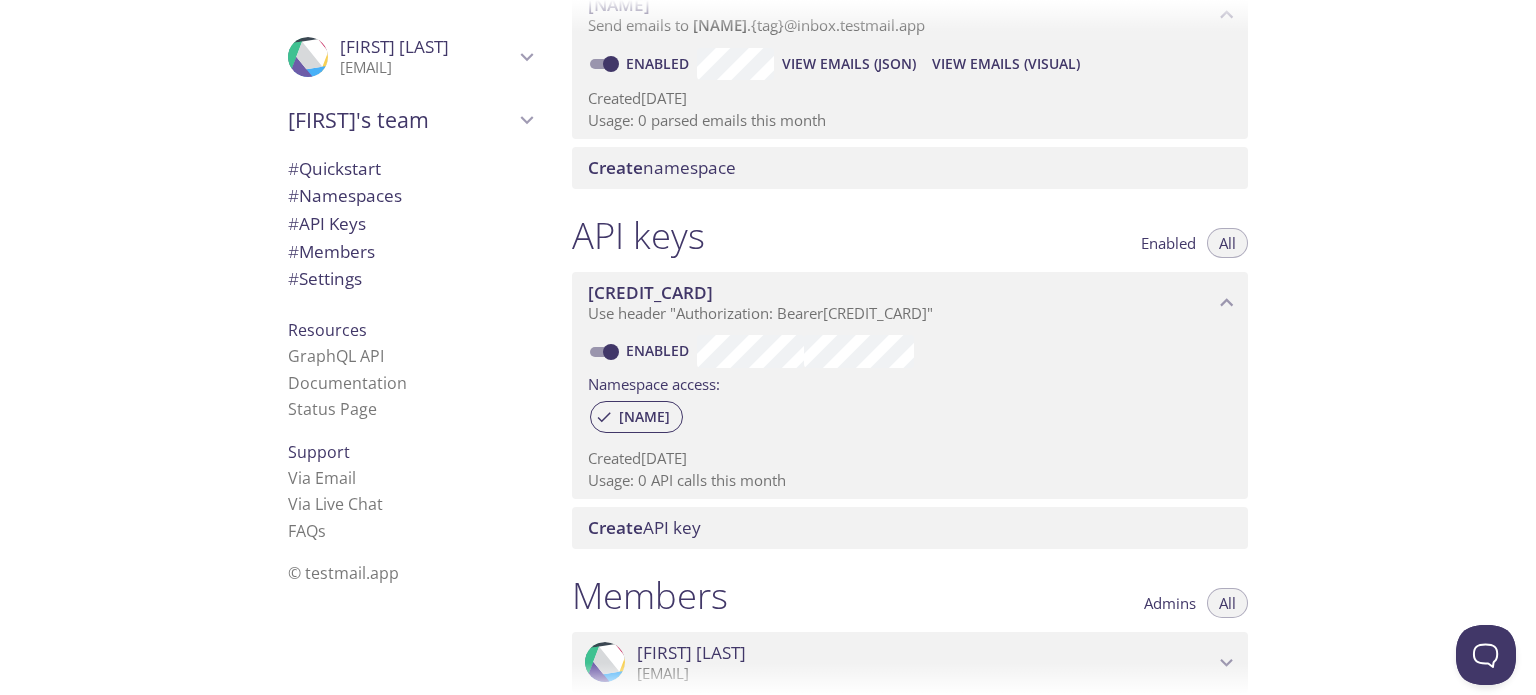scroll, scrollTop: 0, scrollLeft: 0, axis: both 